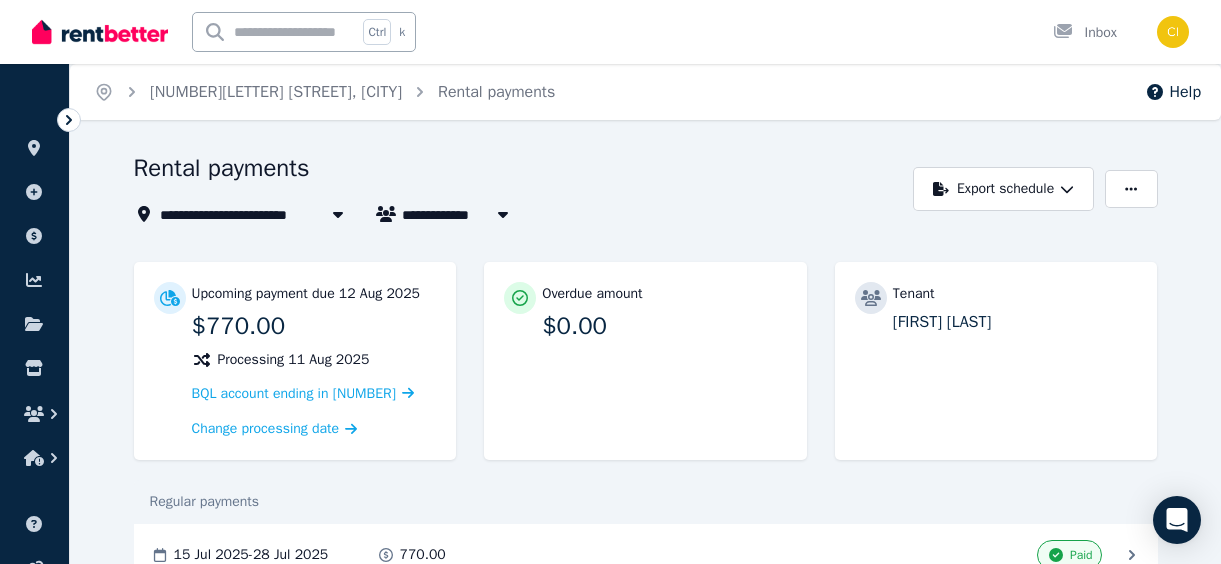 scroll, scrollTop: 0, scrollLeft: 0, axis: both 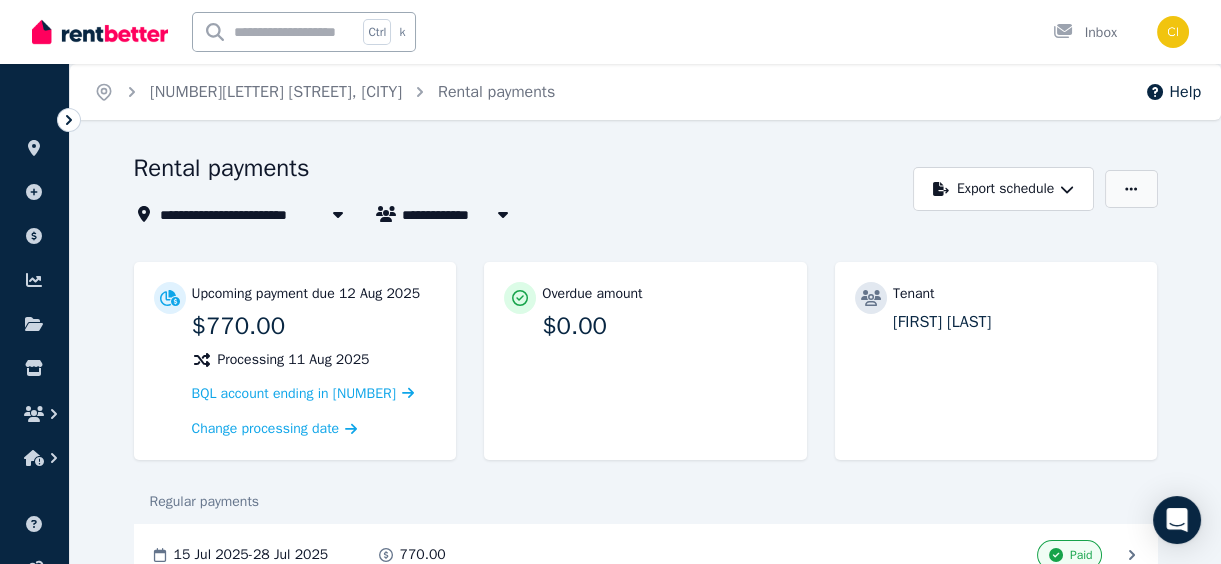click 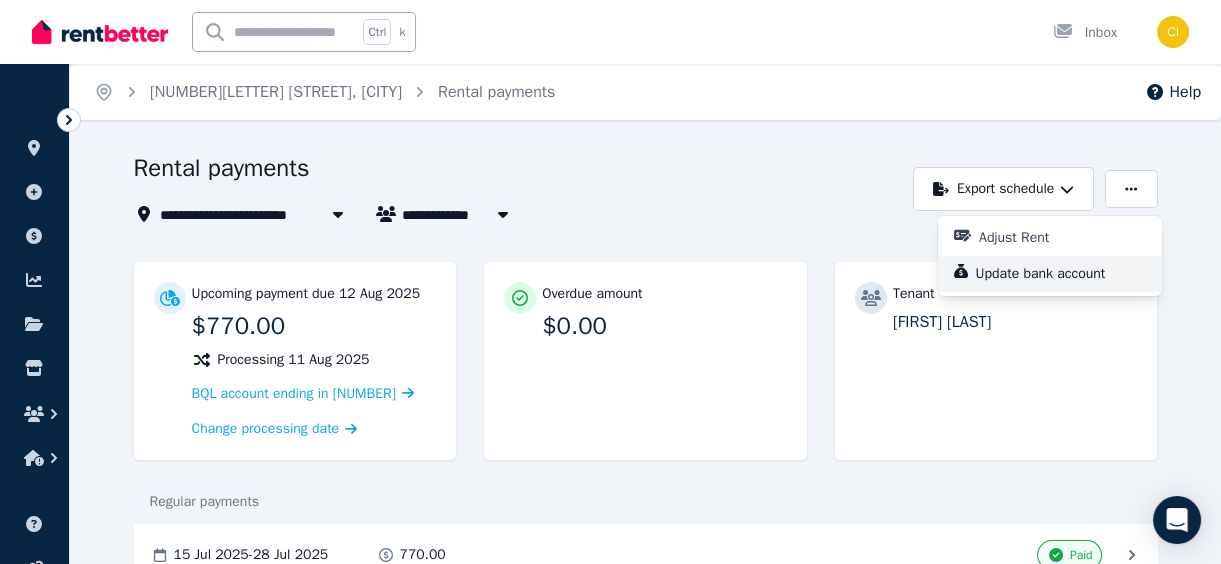 click on "Update bank account" at bounding box center [1049, 274] 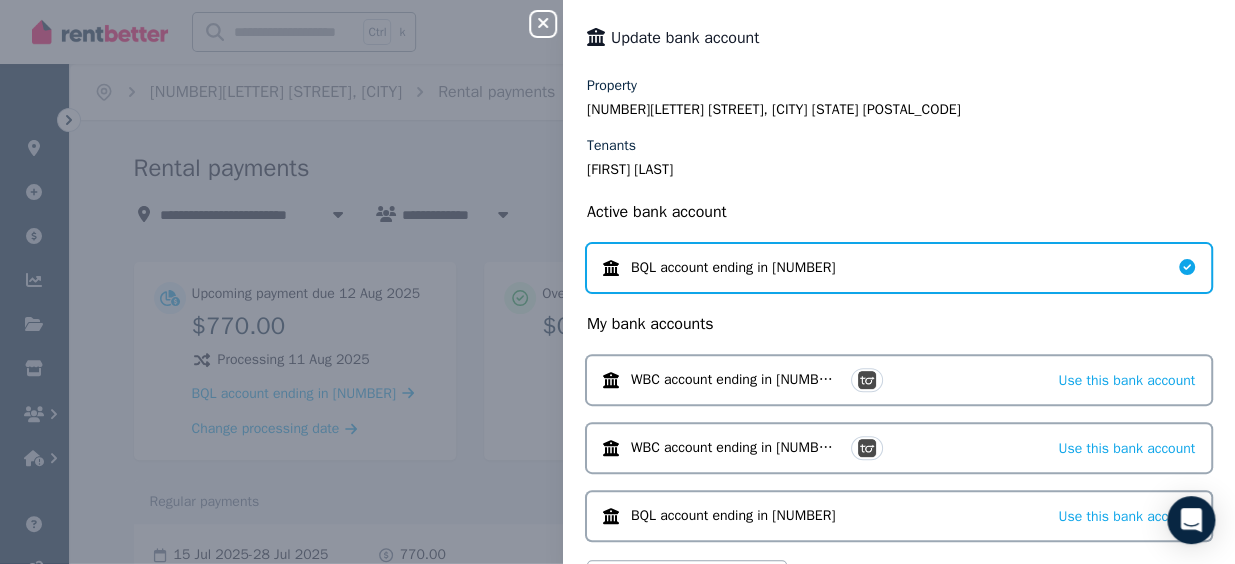 click on "BQL account ending in [NUMBER]" at bounding box center [899, 268] 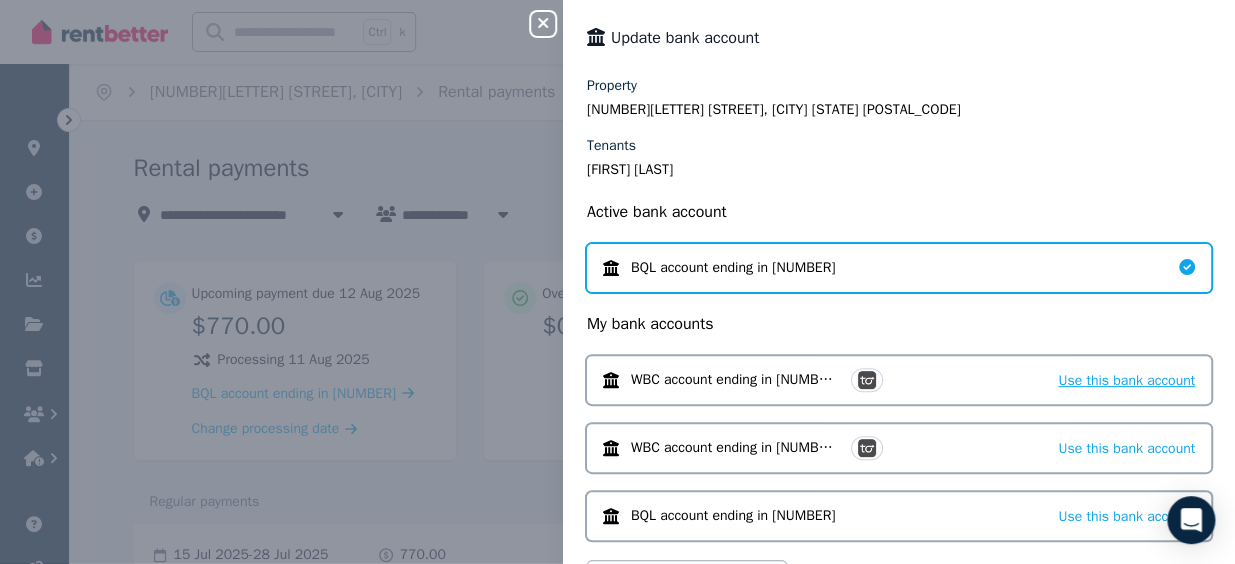 click on "Use this bank account" at bounding box center (1126, 380) 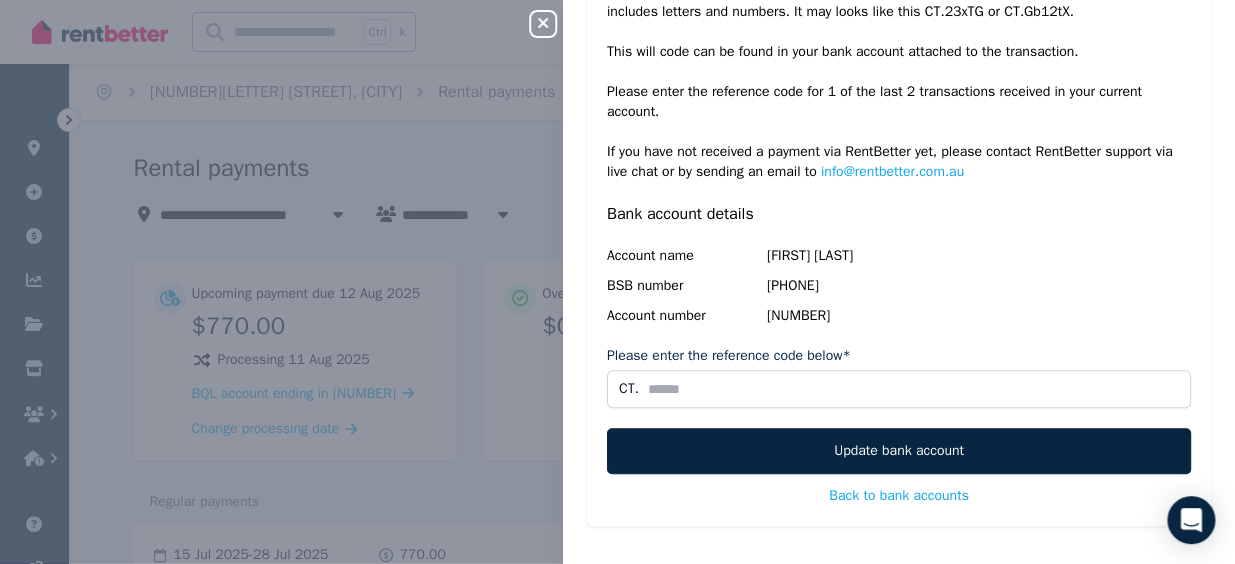 scroll, scrollTop: 120, scrollLeft: 0, axis: vertical 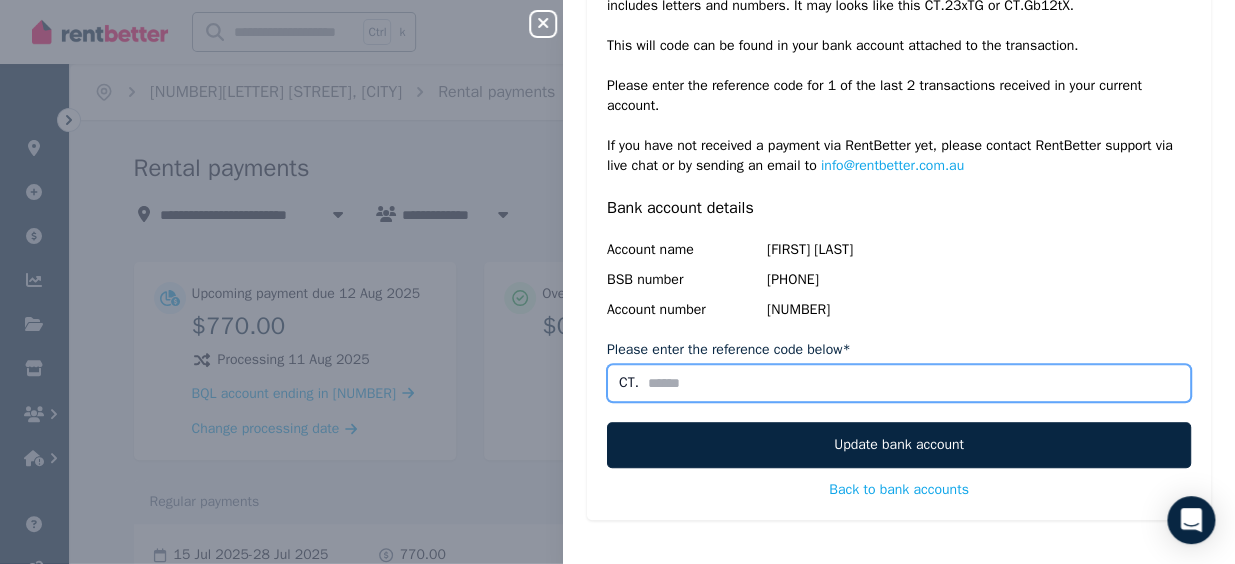 click on "Please enter the reference code below*" at bounding box center (899, 383) 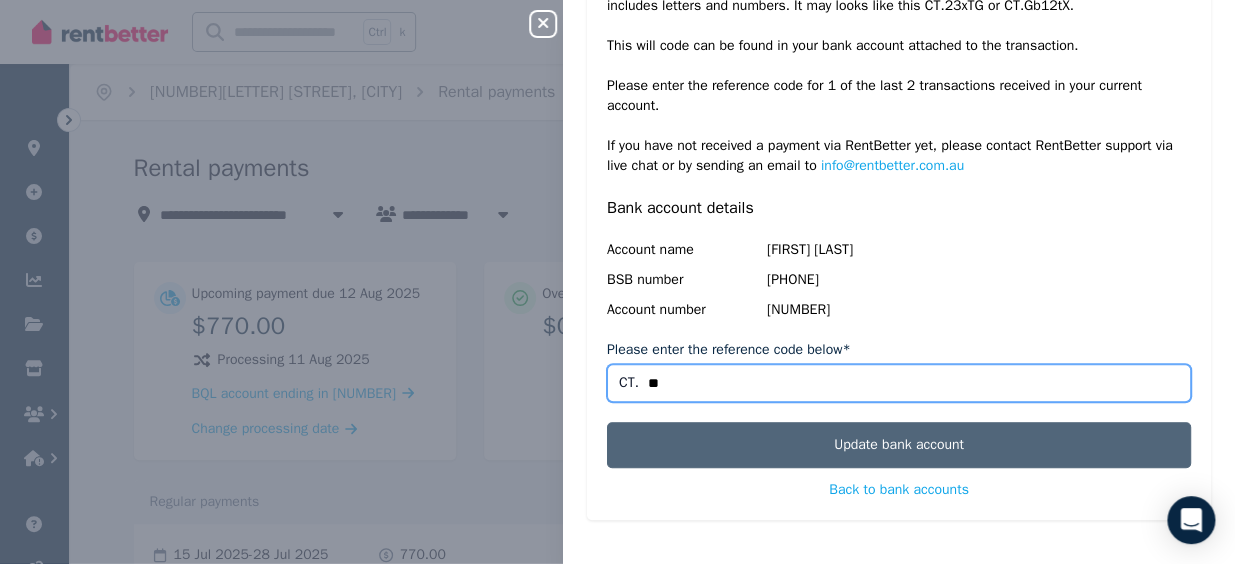 type on "*" 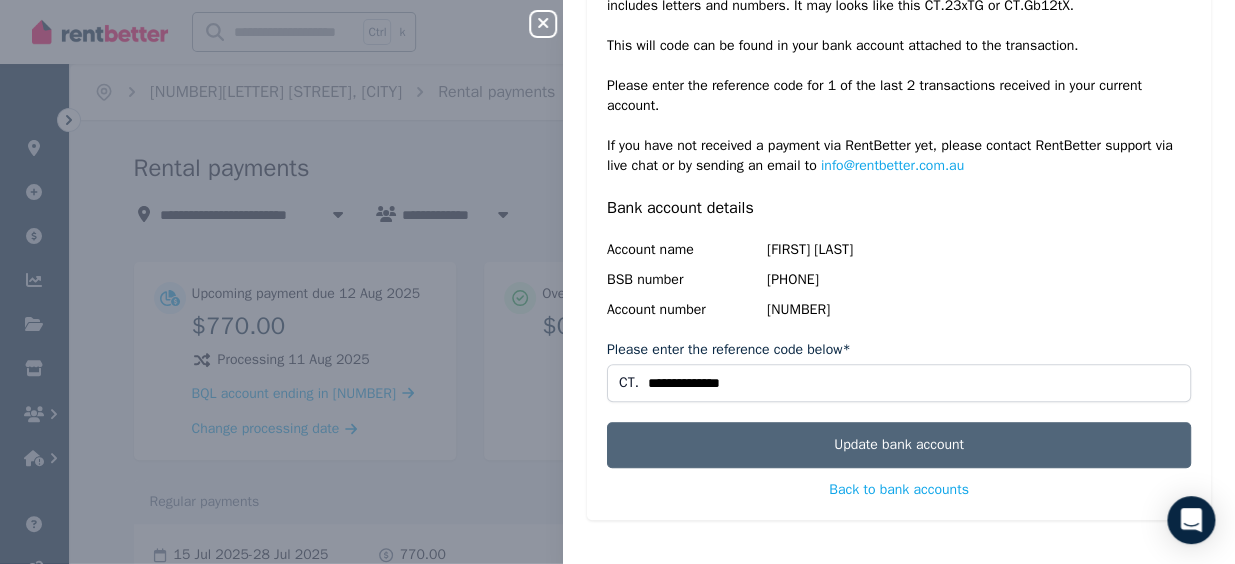 click on "Update bank account" at bounding box center [899, 445] 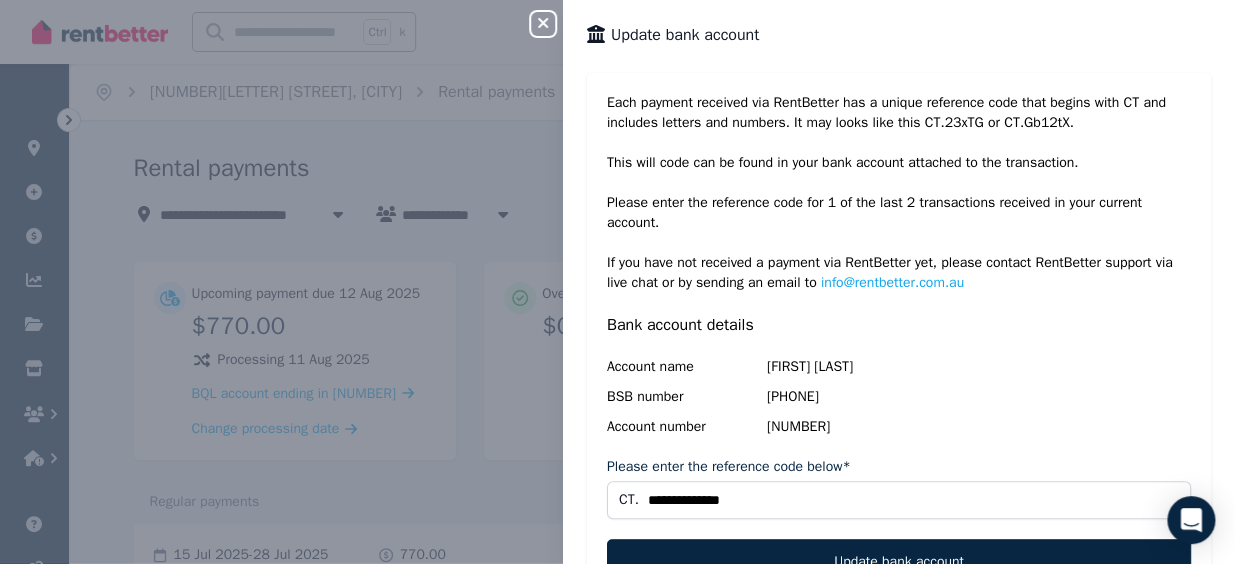 scroll, scrollTop: 0, scrollLeft: 0, axis: both 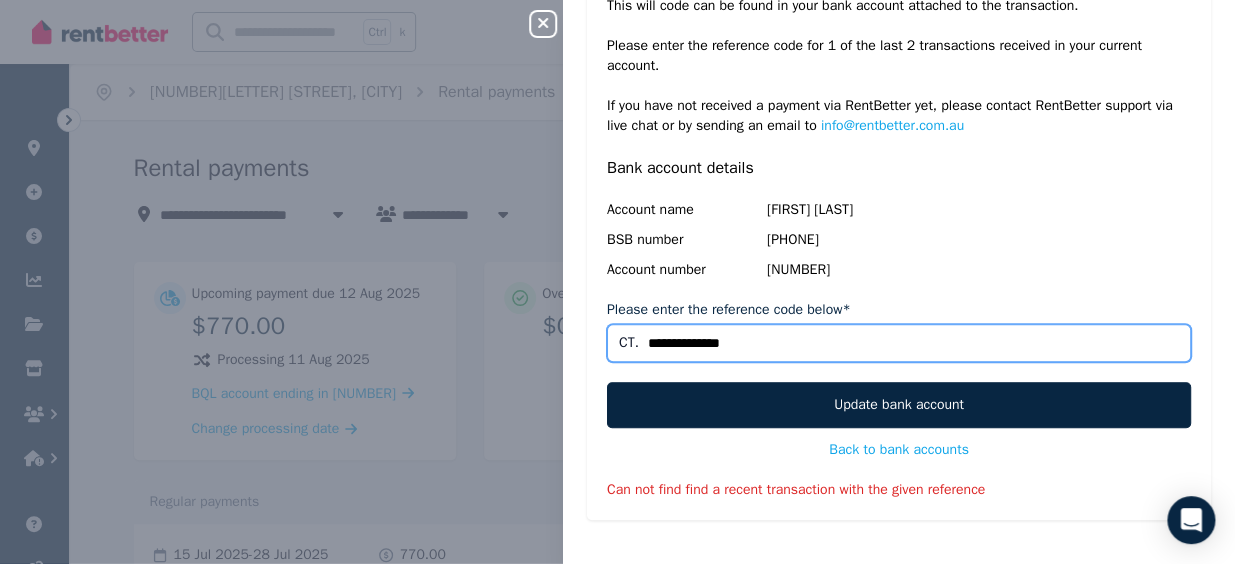 drag, startPoint x: 760, startPoint y: 342, endPoint x: 658, endPoint y: 348, distance: 102.176315 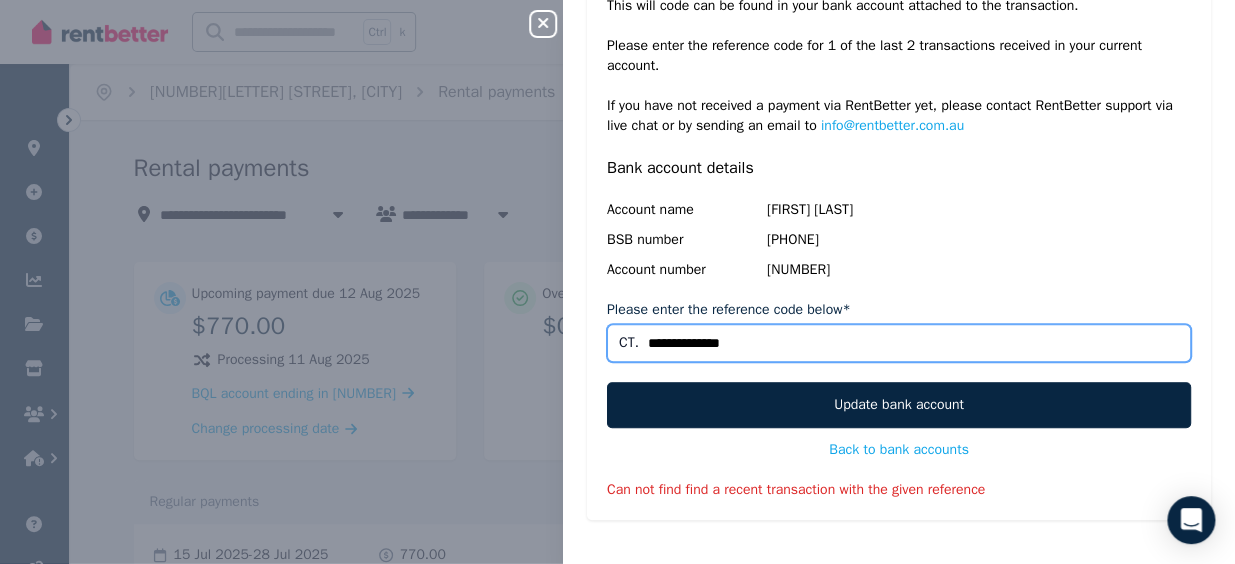click on "**********" at bounding box center (899, 343) 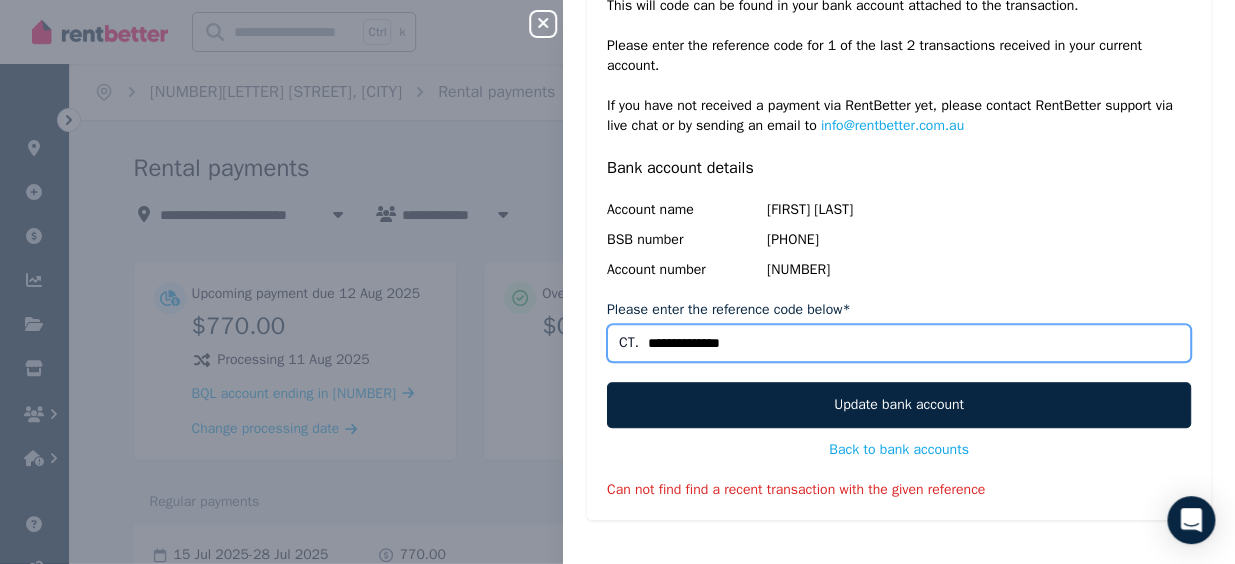 paste on "****" 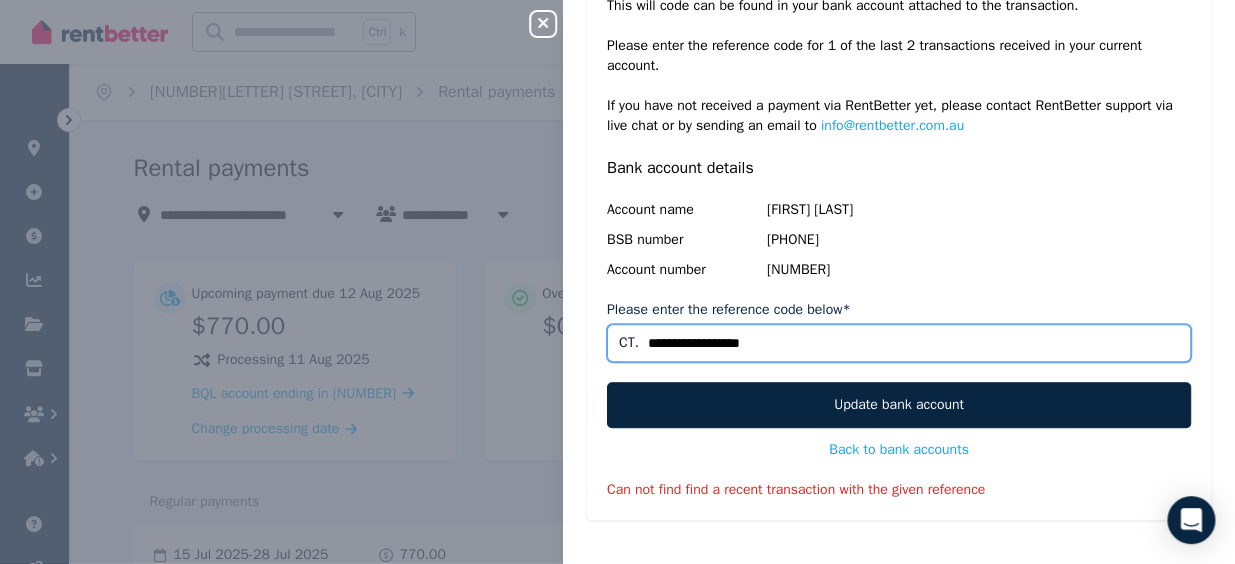 click on "**********" at bounding box center (899, 343) 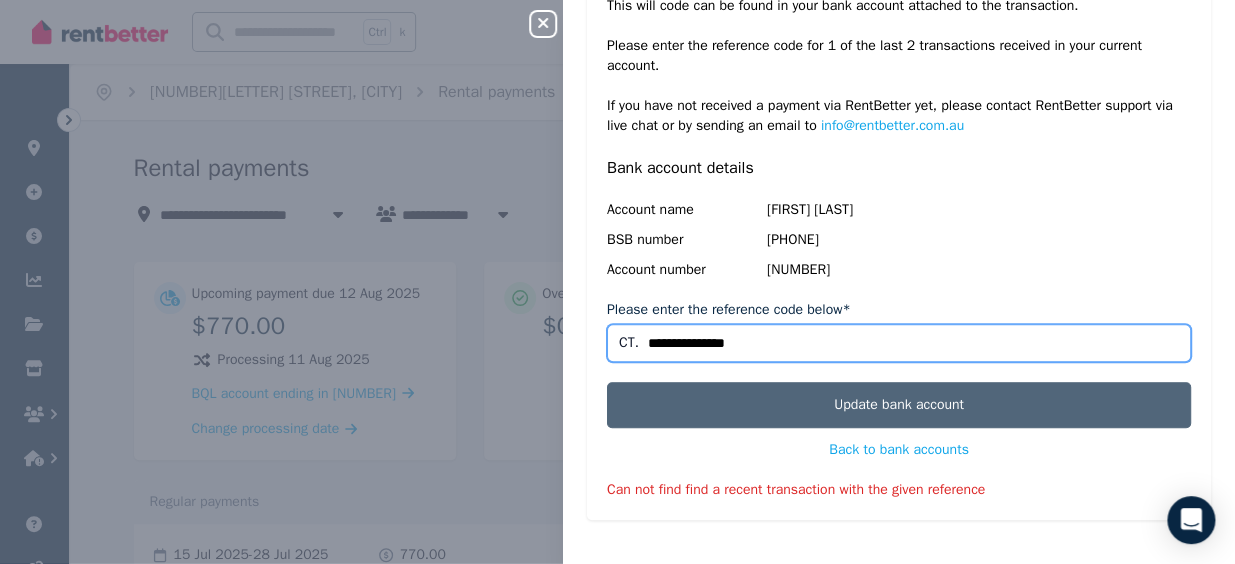type on "**********" 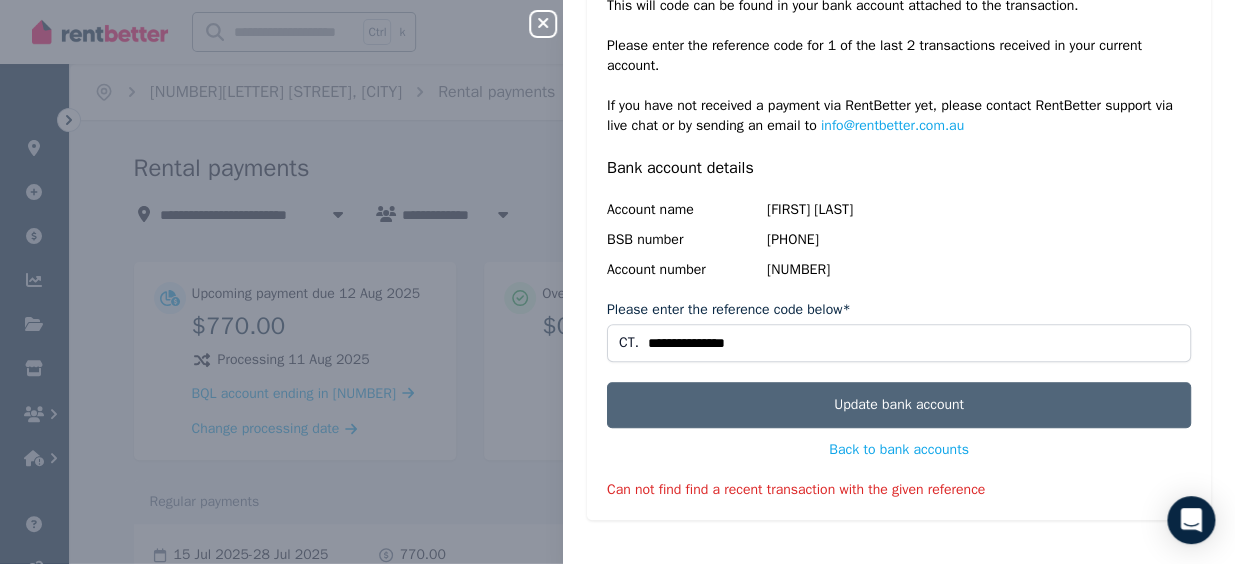 click on "Update bank account" at bounding box center (899, 405) 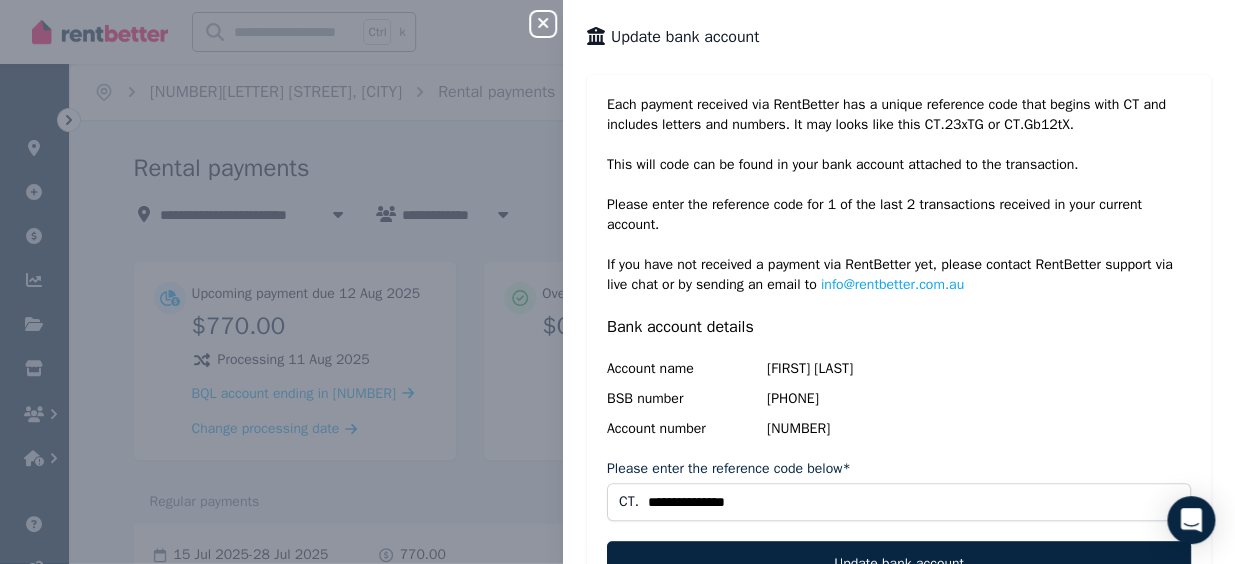 scroll, scrollTop: 0, scrollLeft: 0, axis: both 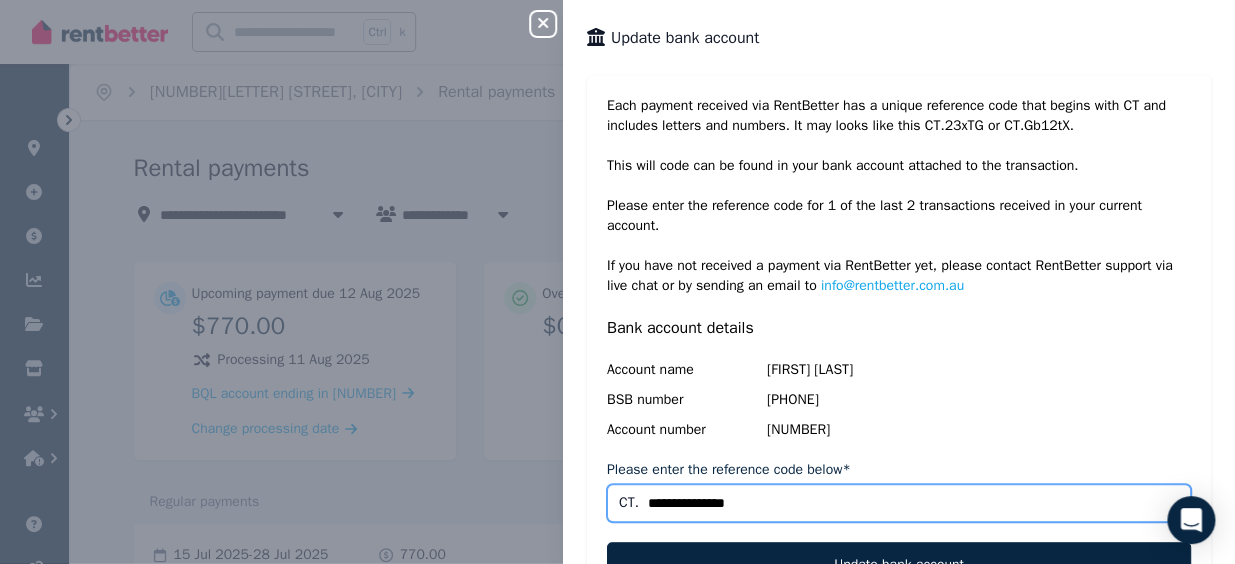 drag, startPoint x: 756, startPoint y: 502, endPoint x: 636, endPoint y: 499, distance: 120.03749 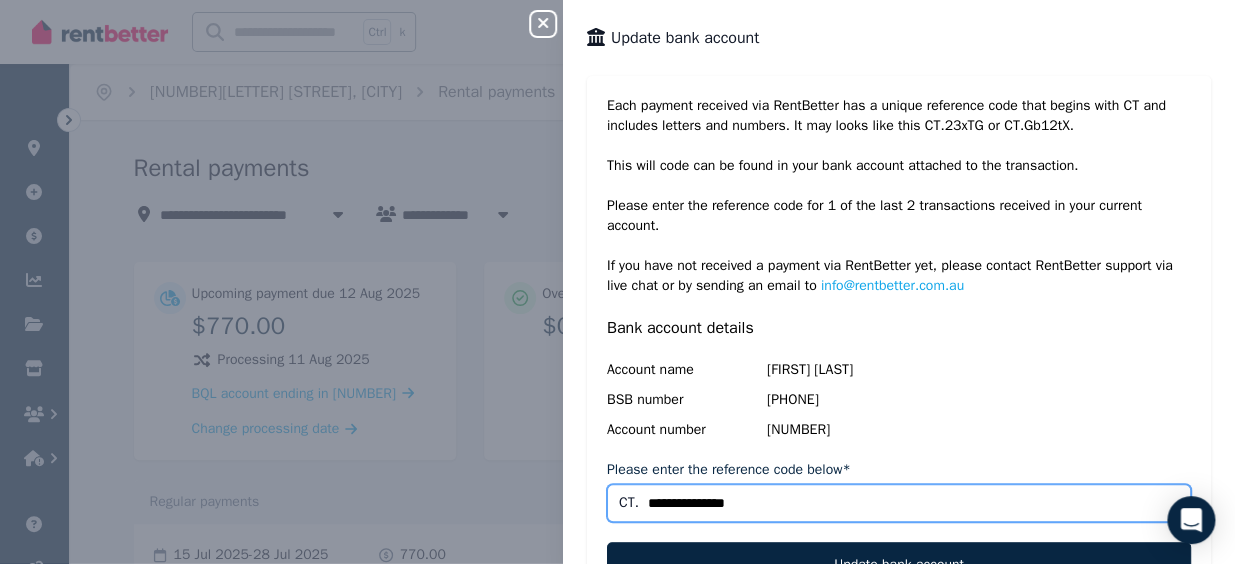 click on "**********" at bounding box center [899, 503] 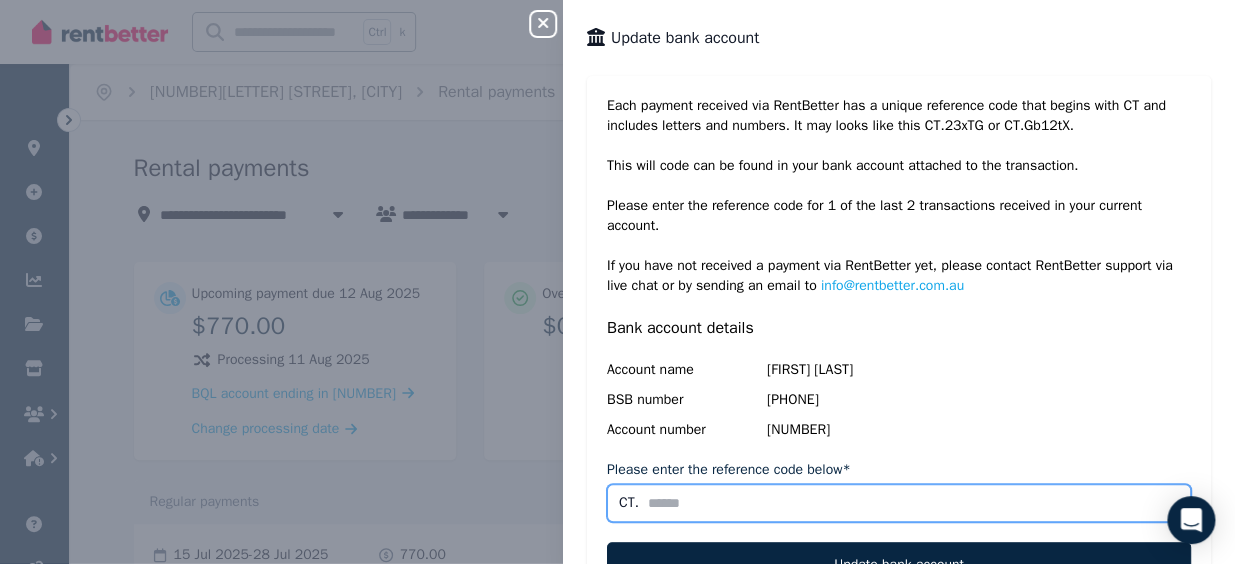 paste on "**********" 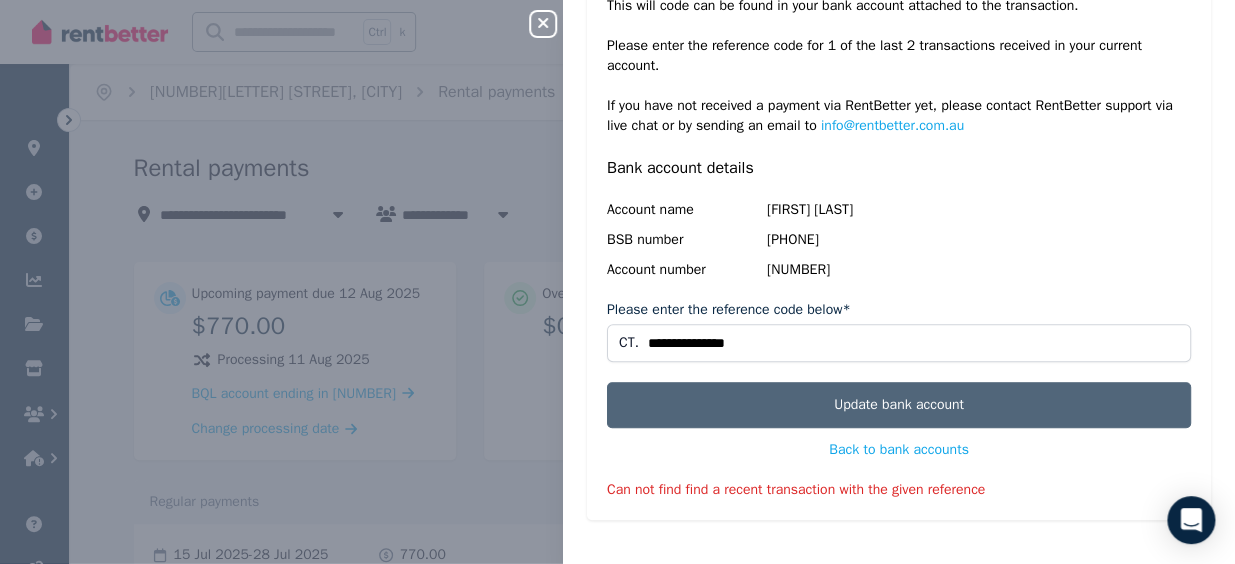 click on "Update bank account" at bounding box center [899, 405] 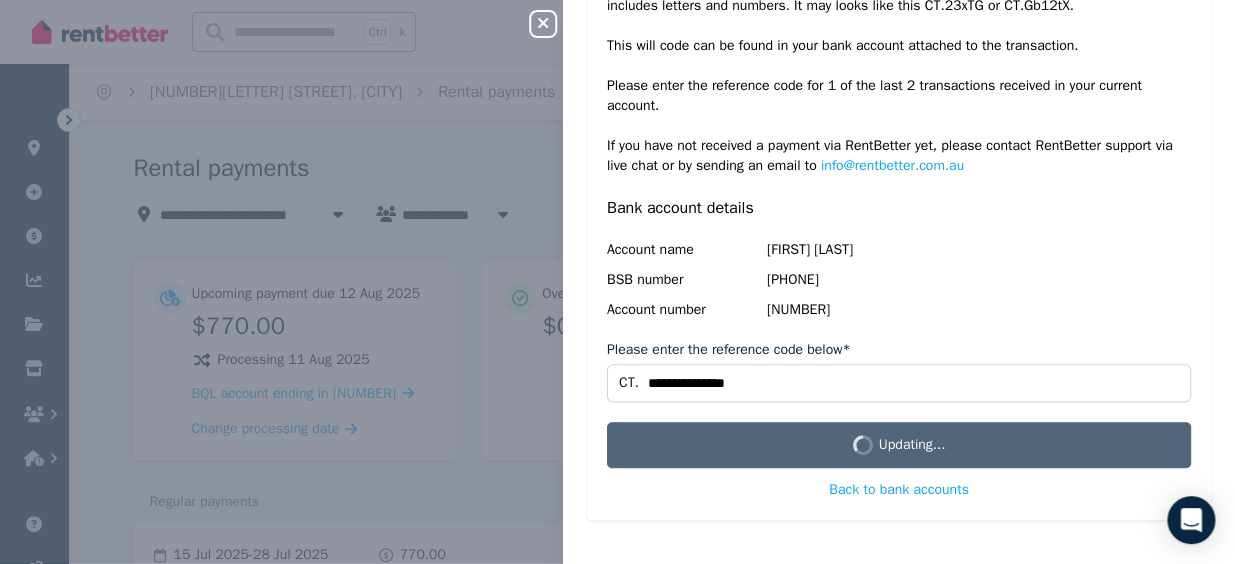 scroll, scrollTop: 160, scrollLeft: 0, axis: vertical 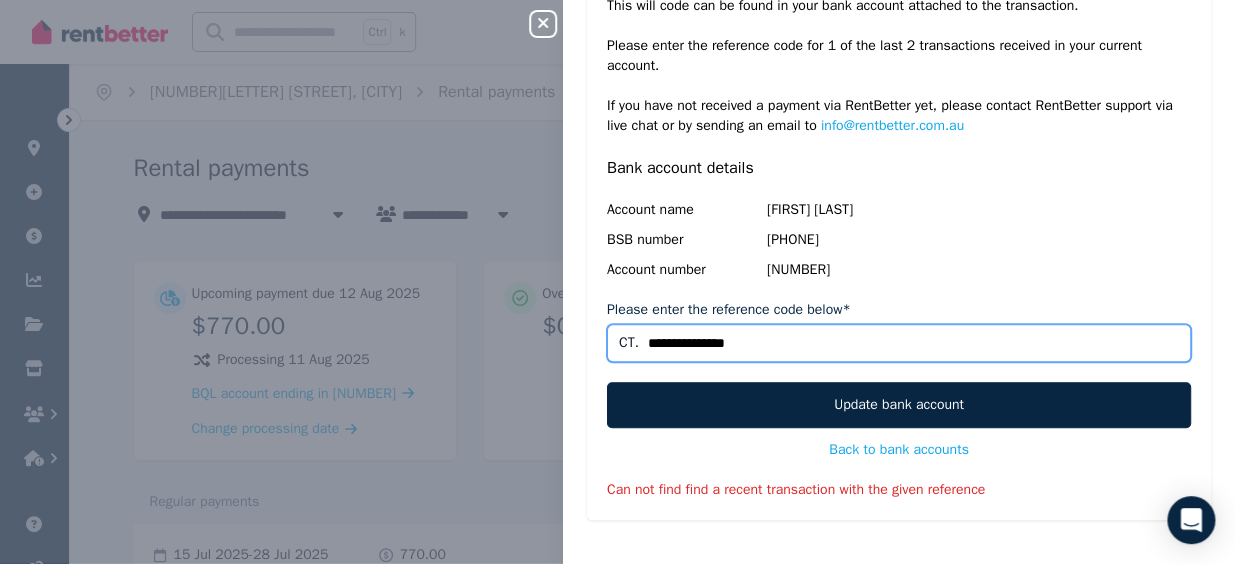 click on "**********" at bounding box center [899, 343] 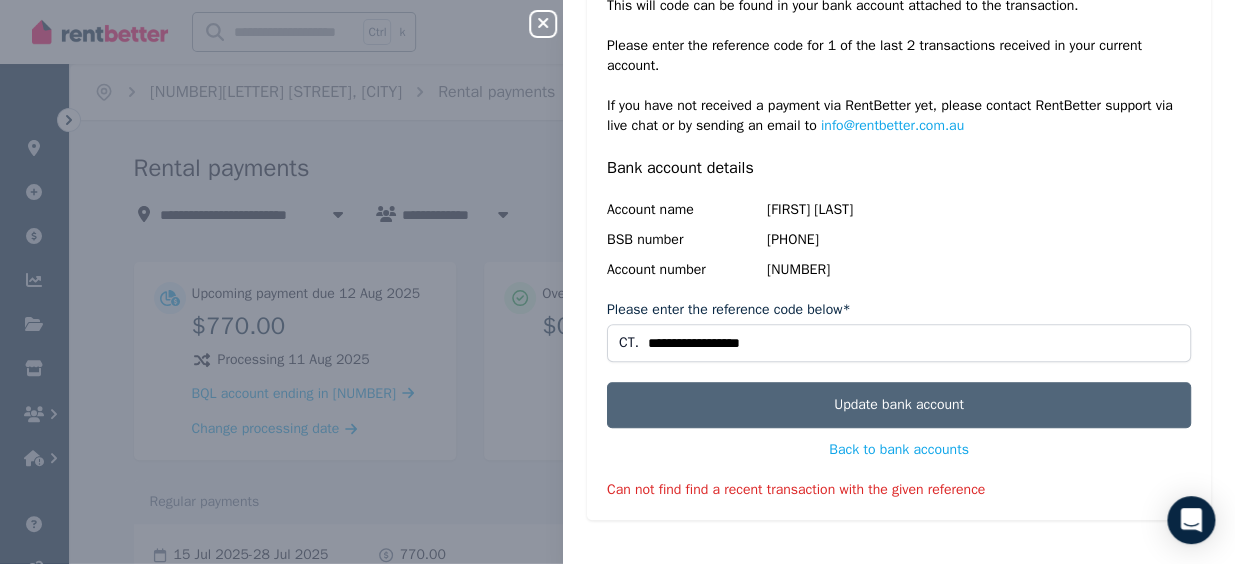 click on "Update bank account" at bounding box center [899, 405] 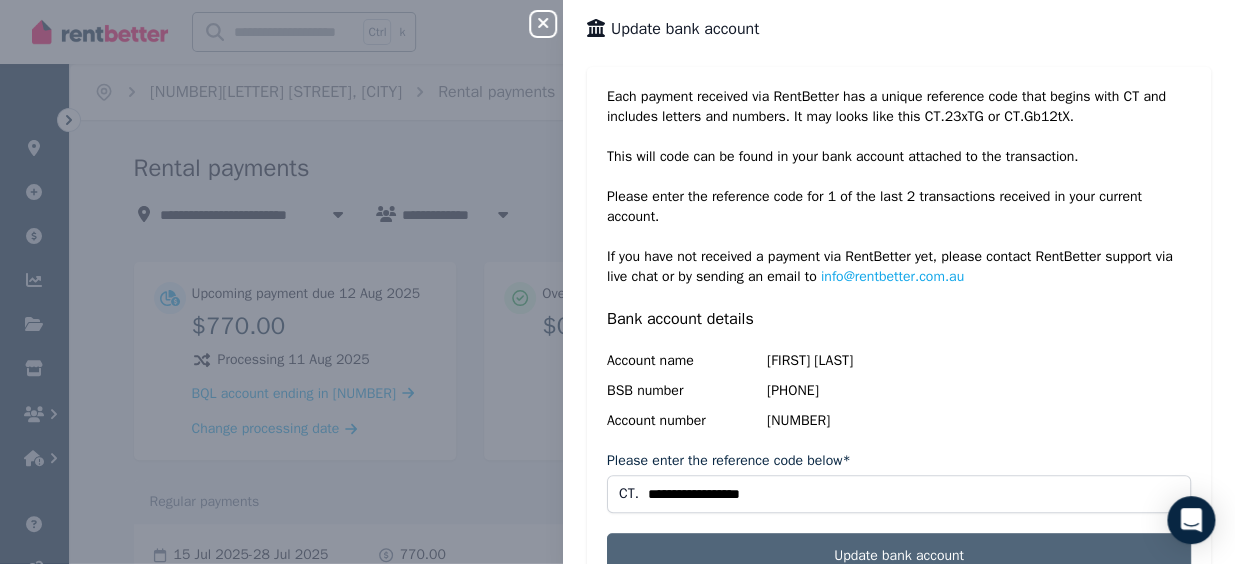 scroll, scrollTop: 0, scrollLeft: 0, axis: both 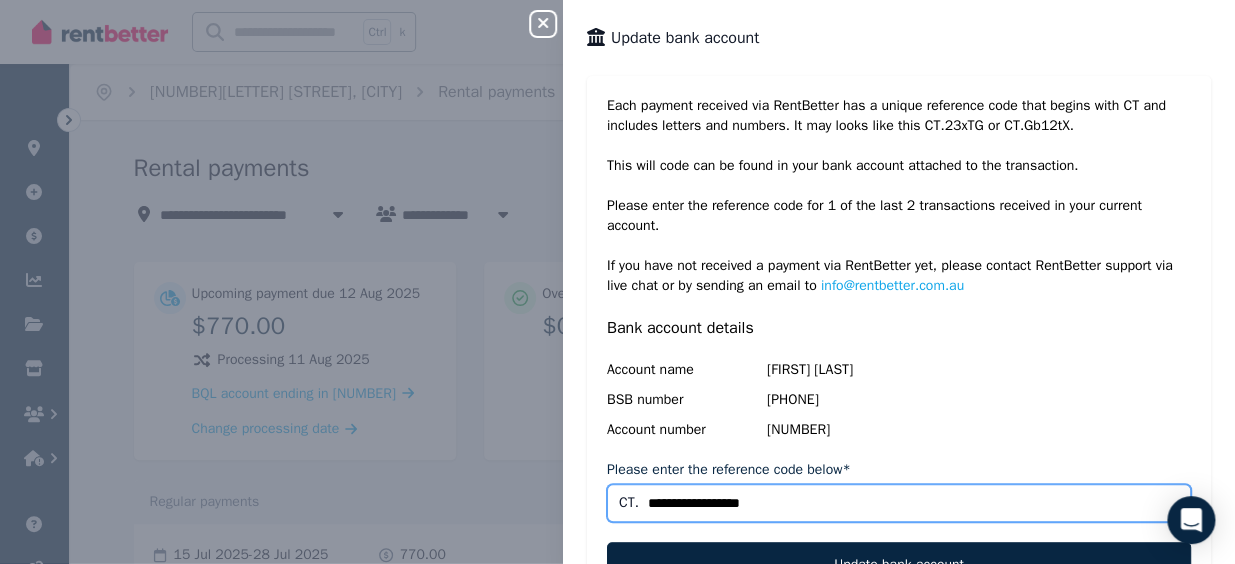 drag, startPoint x: 773, startPoint y: 503, endPoint x: 714, endPoint y: 499, distance: 59.135437 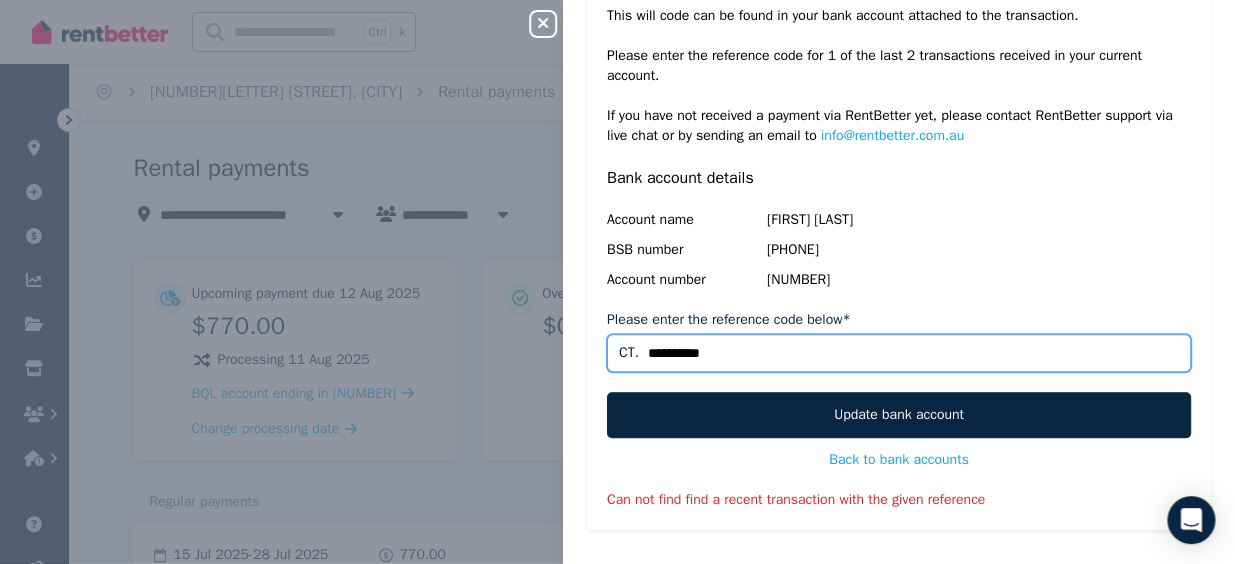 scroll, scrollTop: 160, scrollLeft: 0, axis: vertical 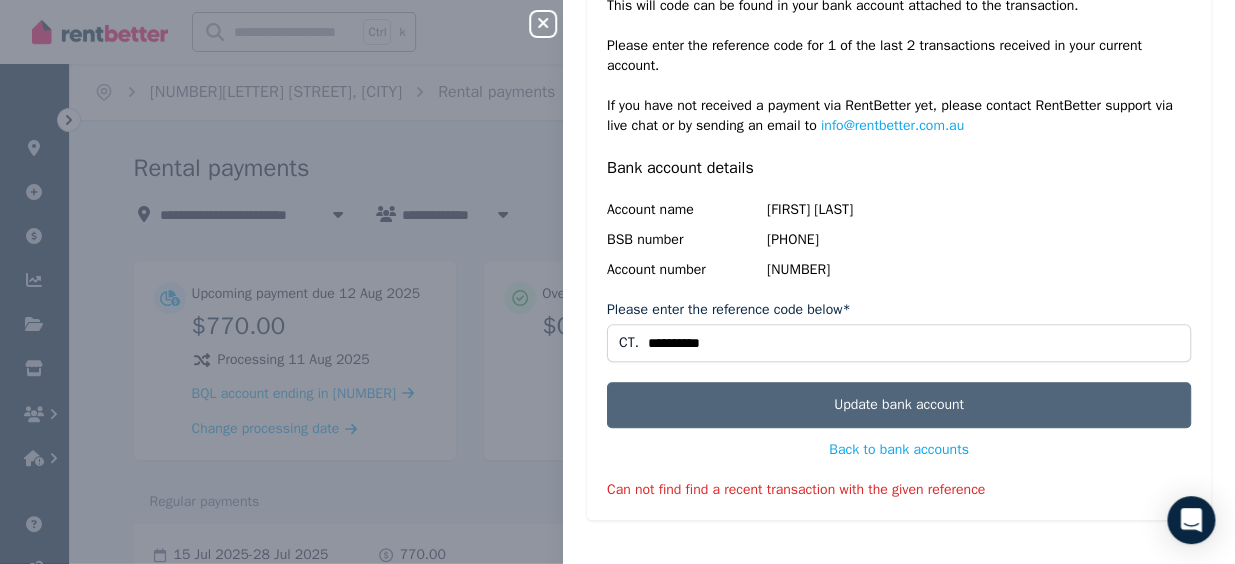click on "Update bank account" at bounding box center [899, 405] 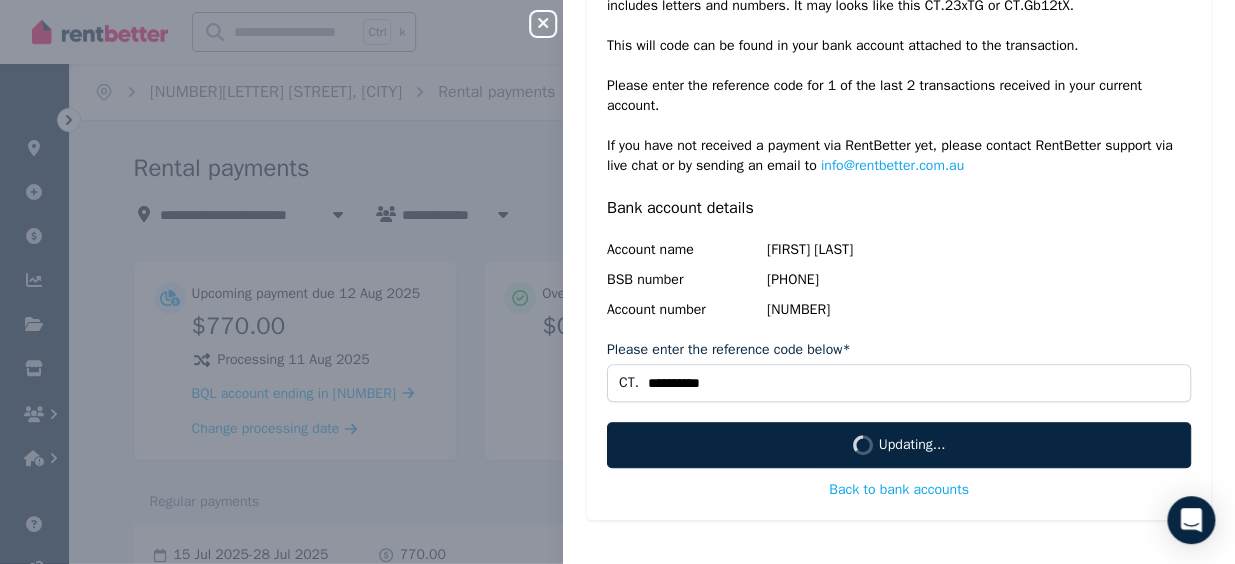 scroll, scrollTop: 160, scrollLeft: 0, axis: vertical 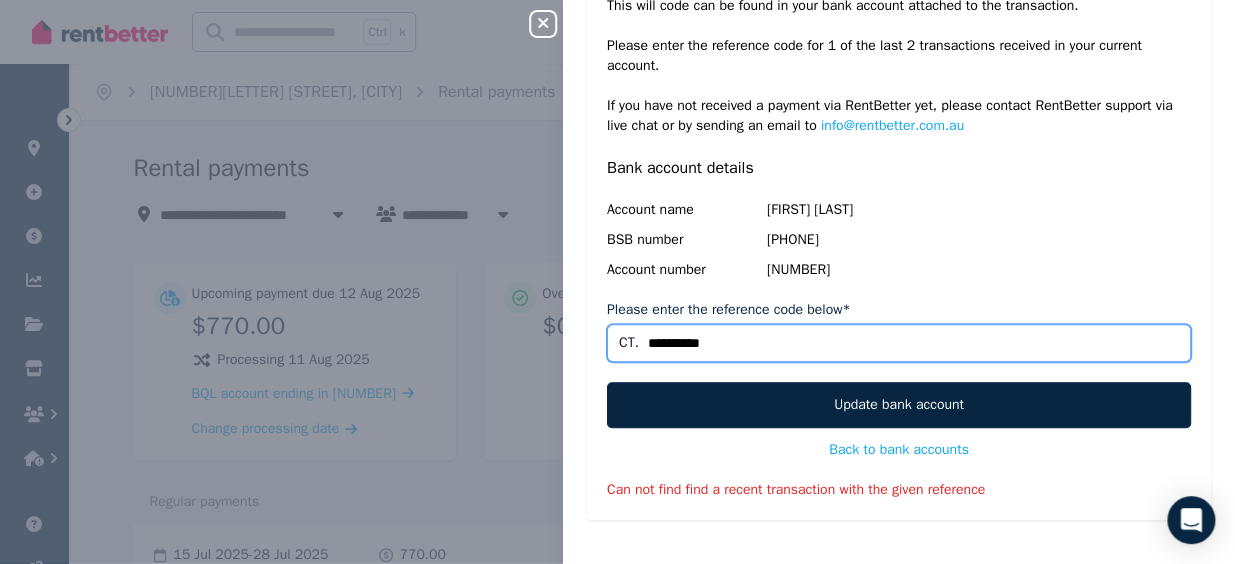click on "*********" at bounding box center [899, 343] 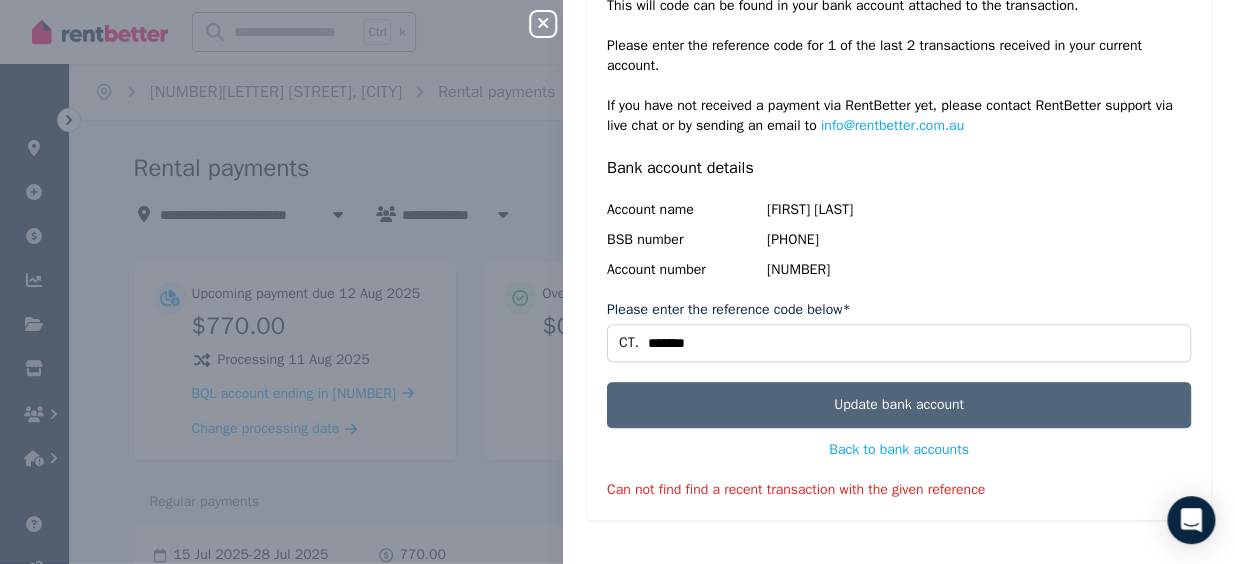 click on "Update bank account" at bounding box center [899, 405] 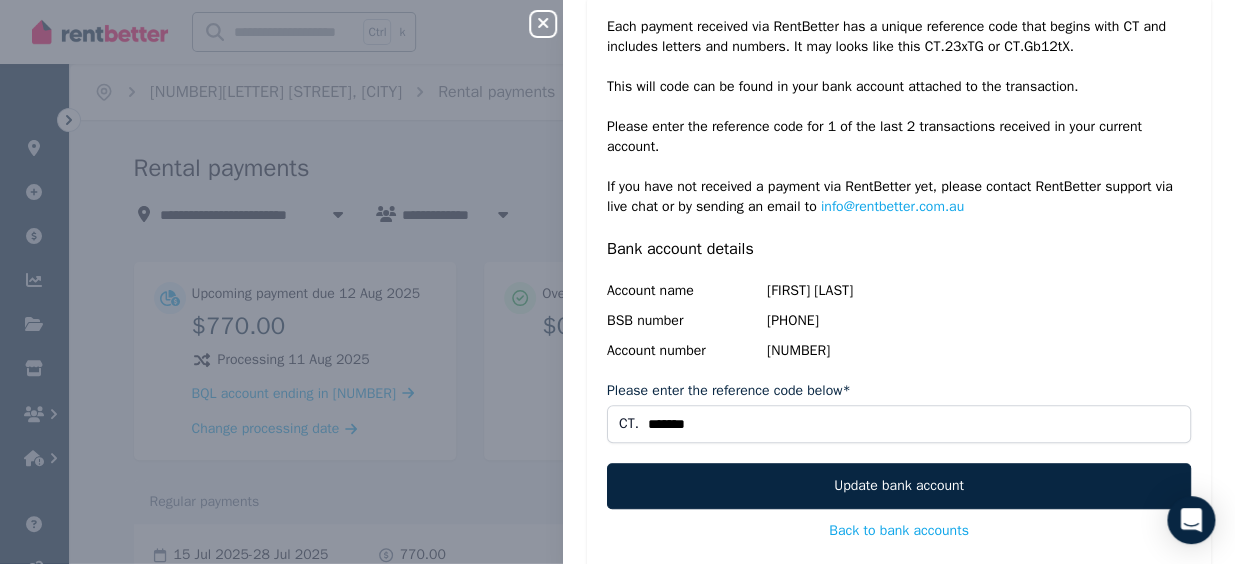 scroll, scrollTop: 0, scrollLeft: 0, axis: both 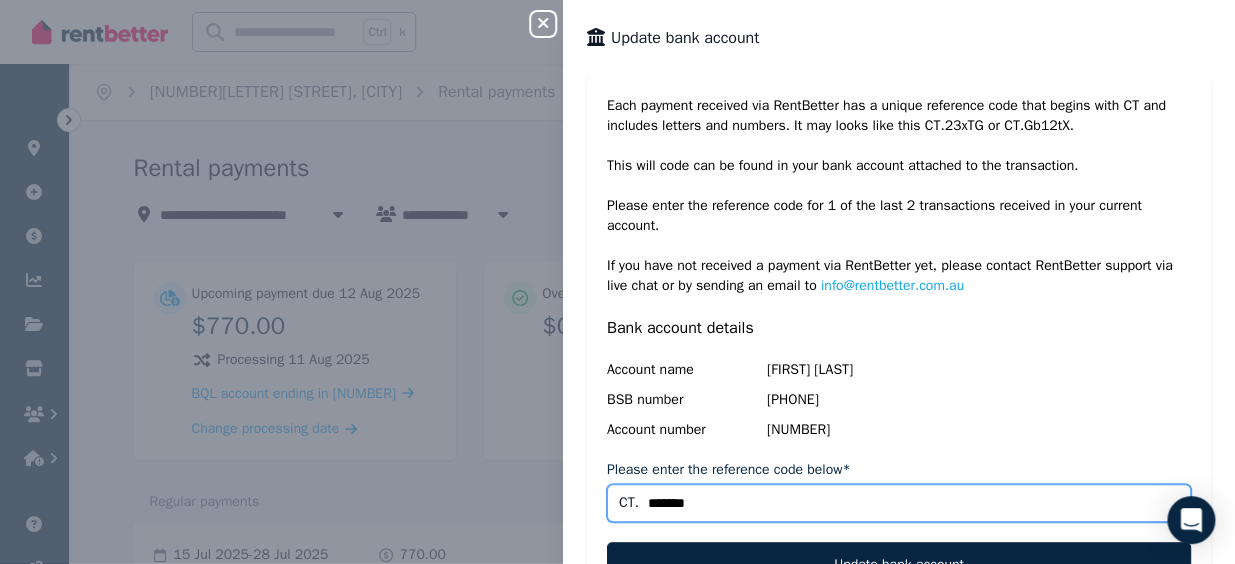 drag, startPoint x: 658, startPoint y: 500, endPoint x: 644, endPoint y: 502, distance: 14.142136 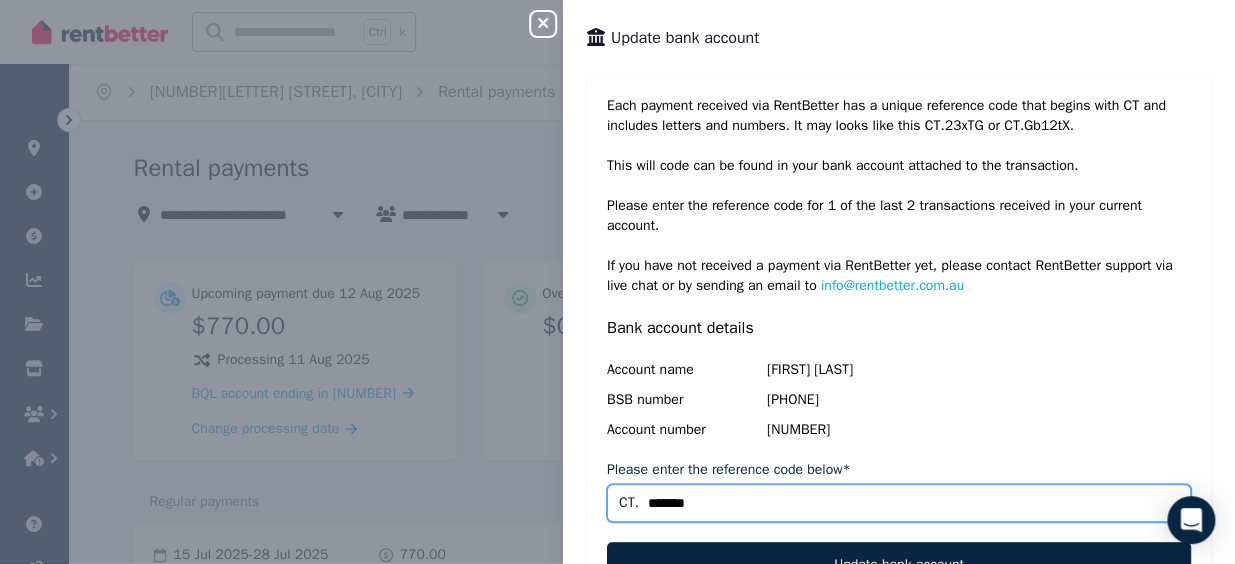 click on "******" at bounding box center (899, 503) 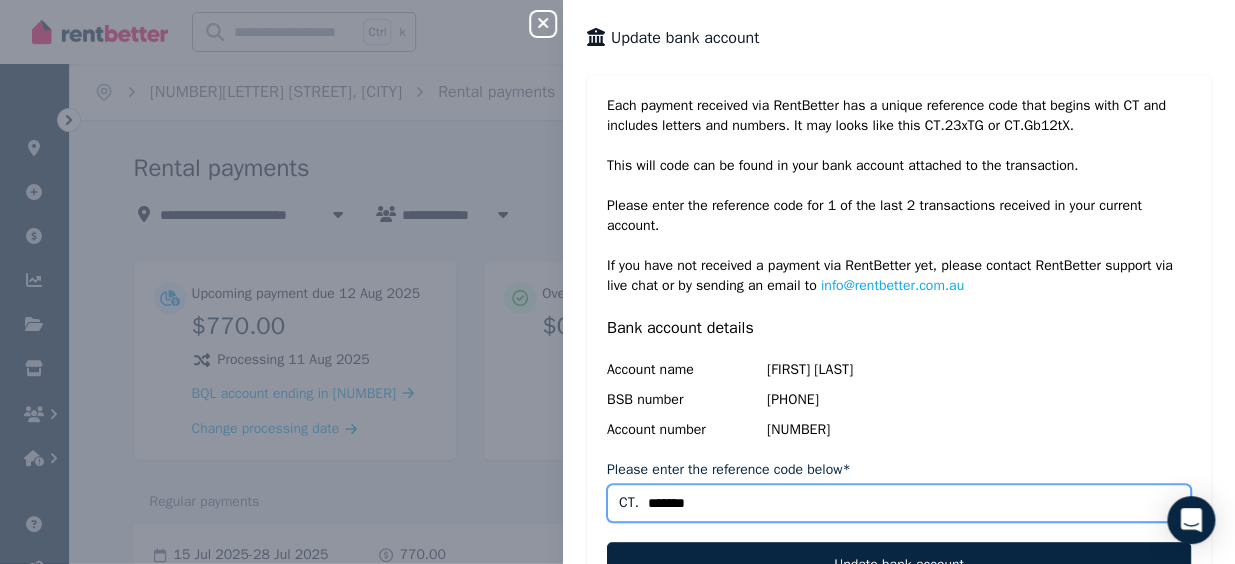 paste 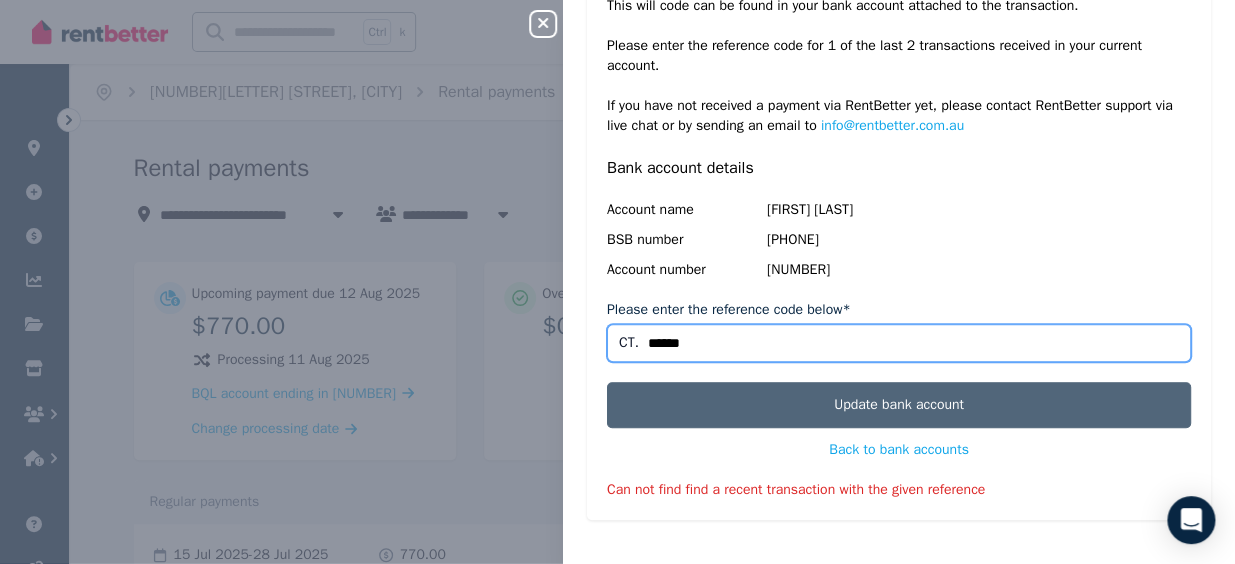 type on "******" 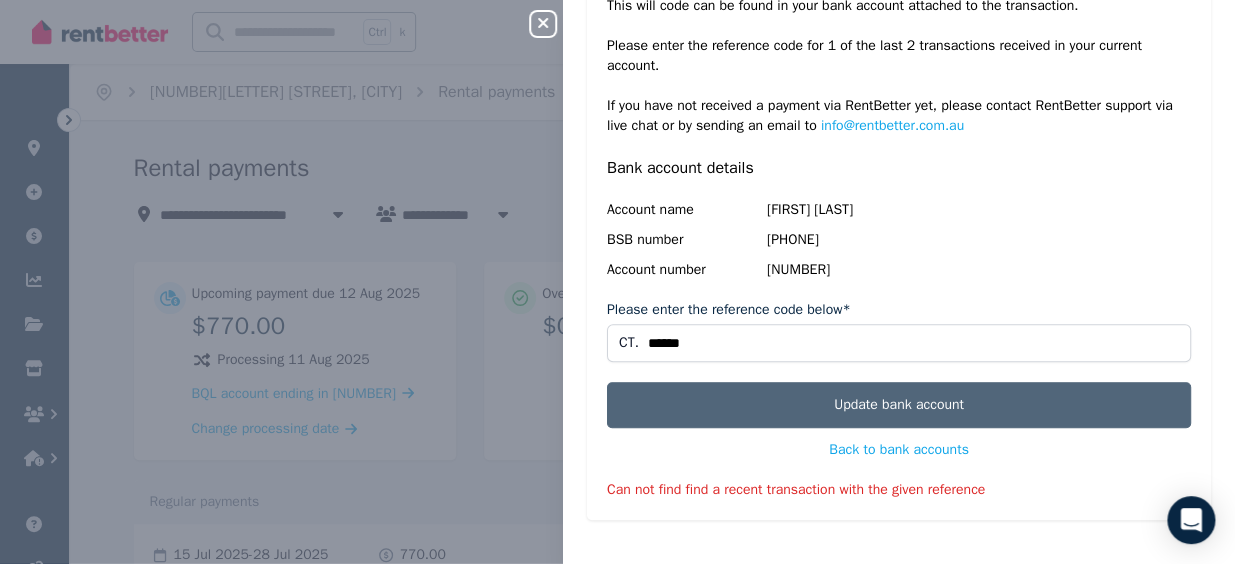 click on "Update bank account" at bounding box center (899, 405) 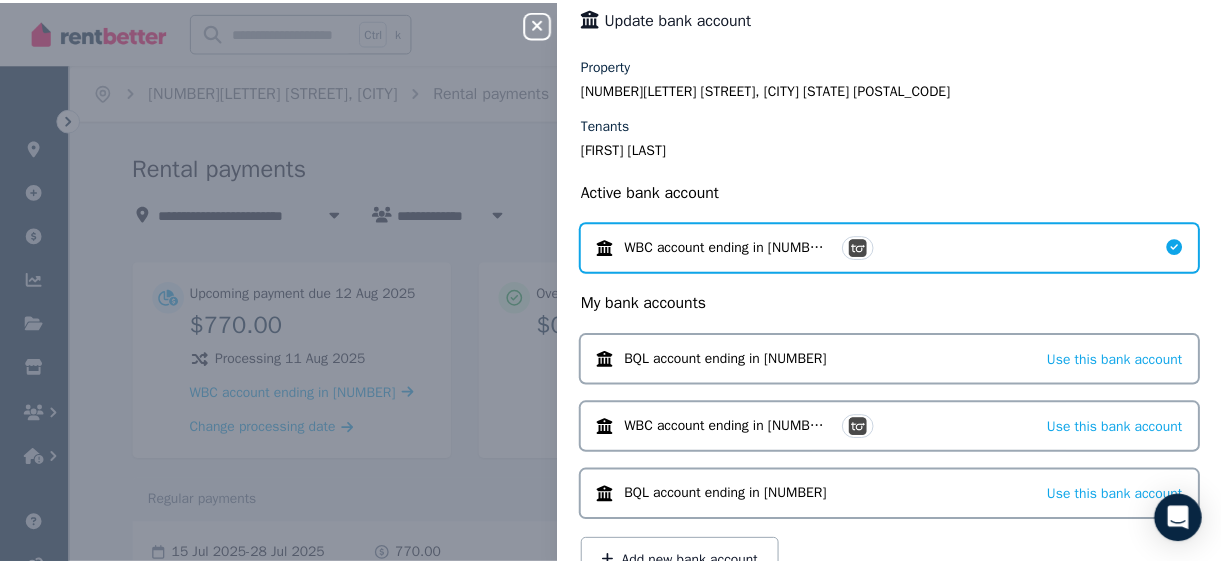 scroll, scrollTop: 0, scrollLeft: 0, axis: both 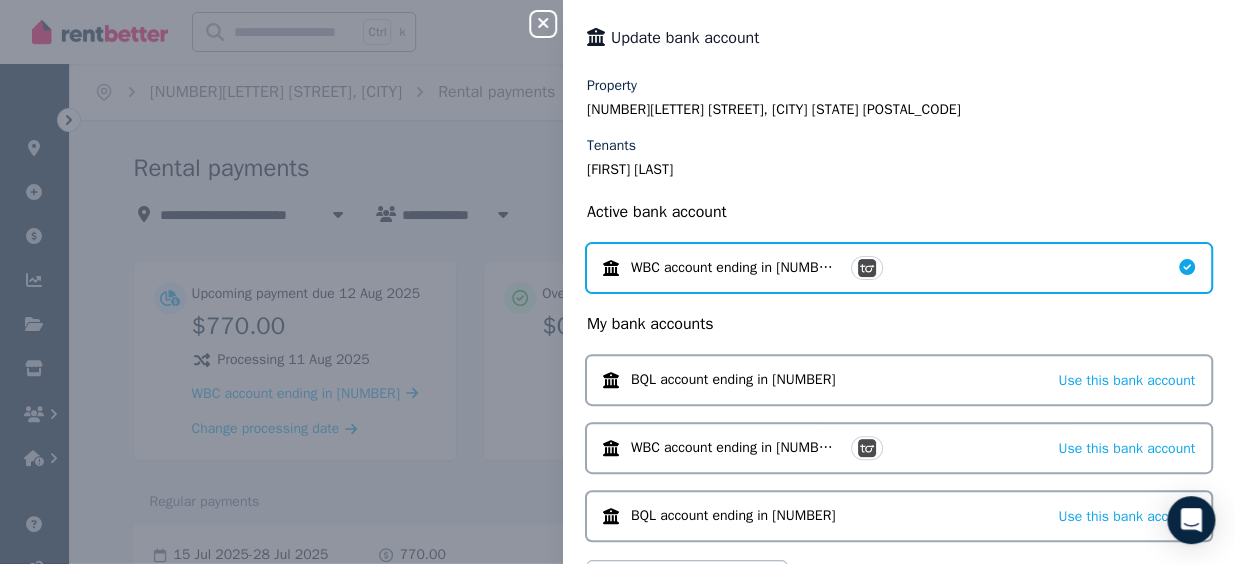 click 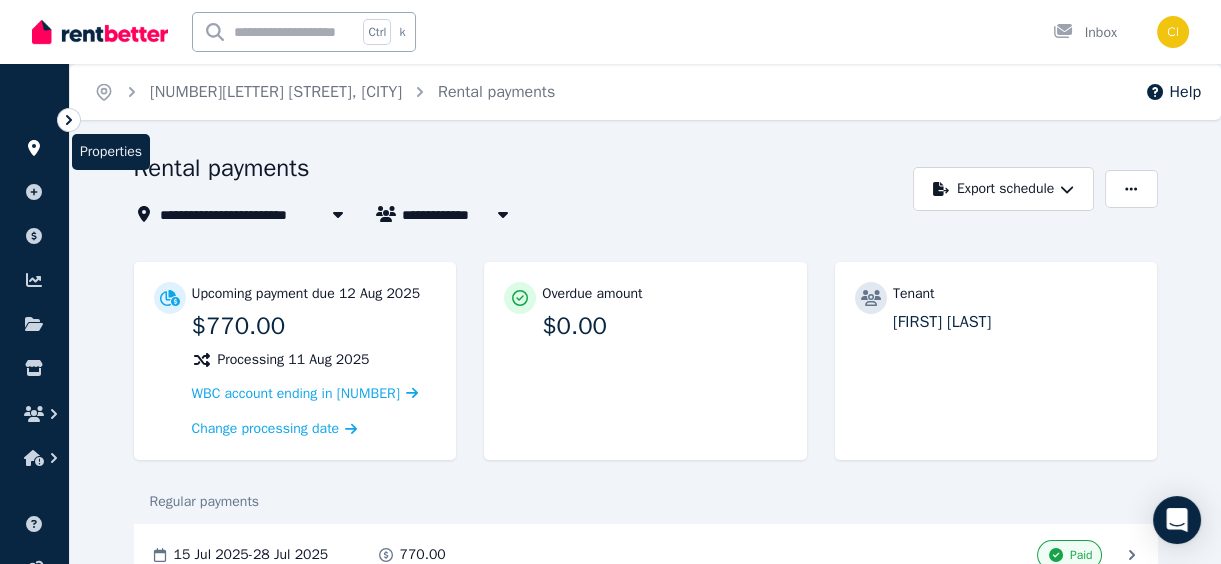 click 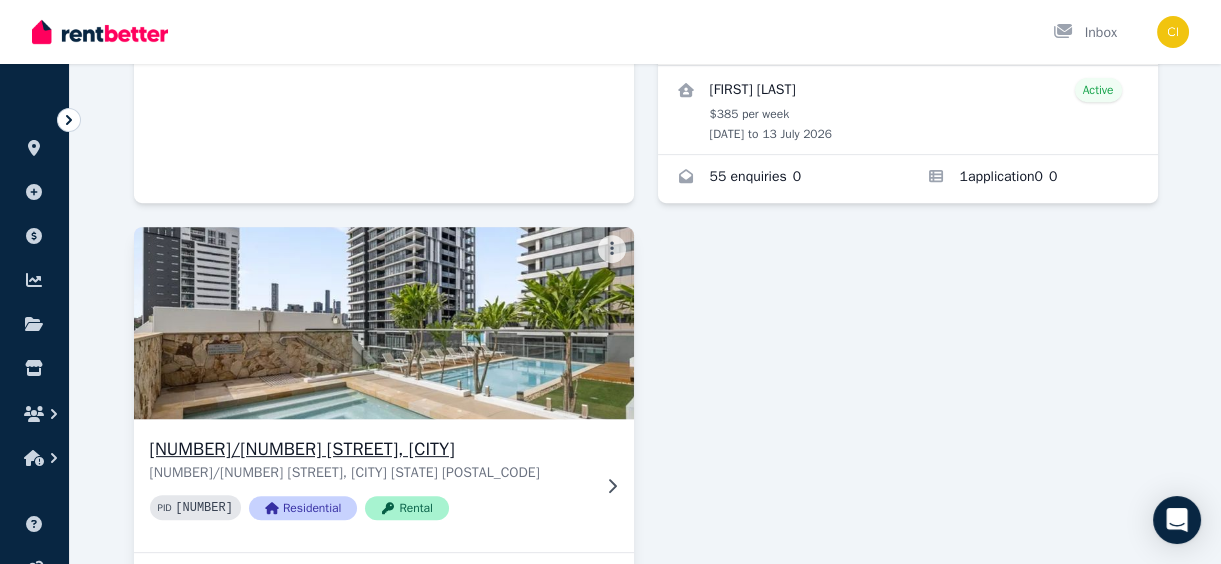 scroll, scrollTop: 1727, scrollLeft: 0, axis: vertical 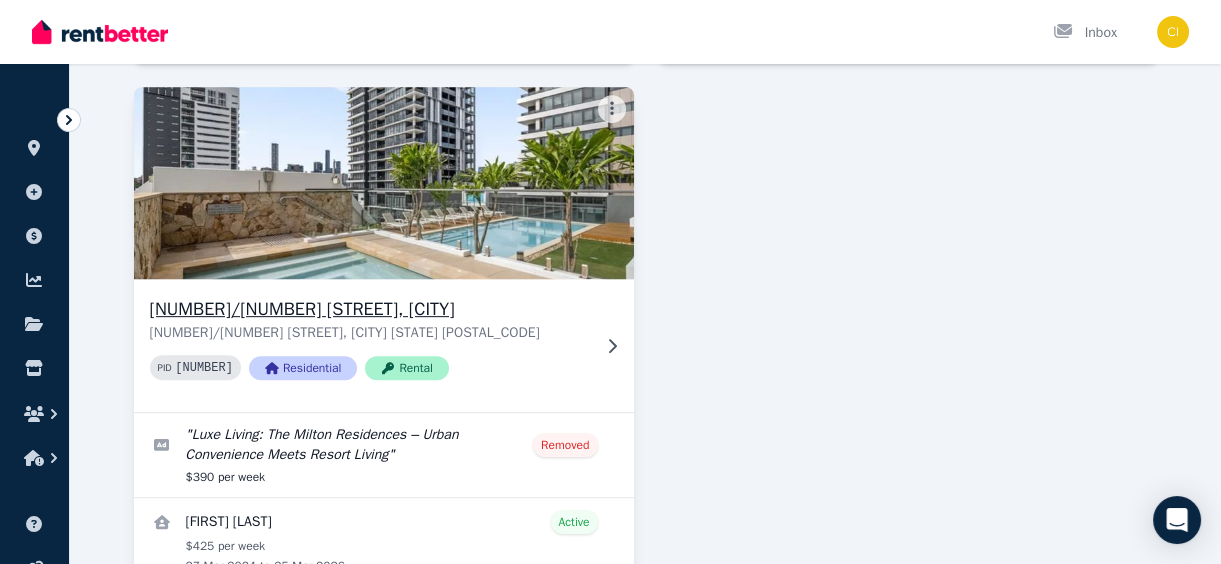 click on "[NUMBER]/[NUMBER] [STREET], [CITY]" at bounding box center [370, 309] 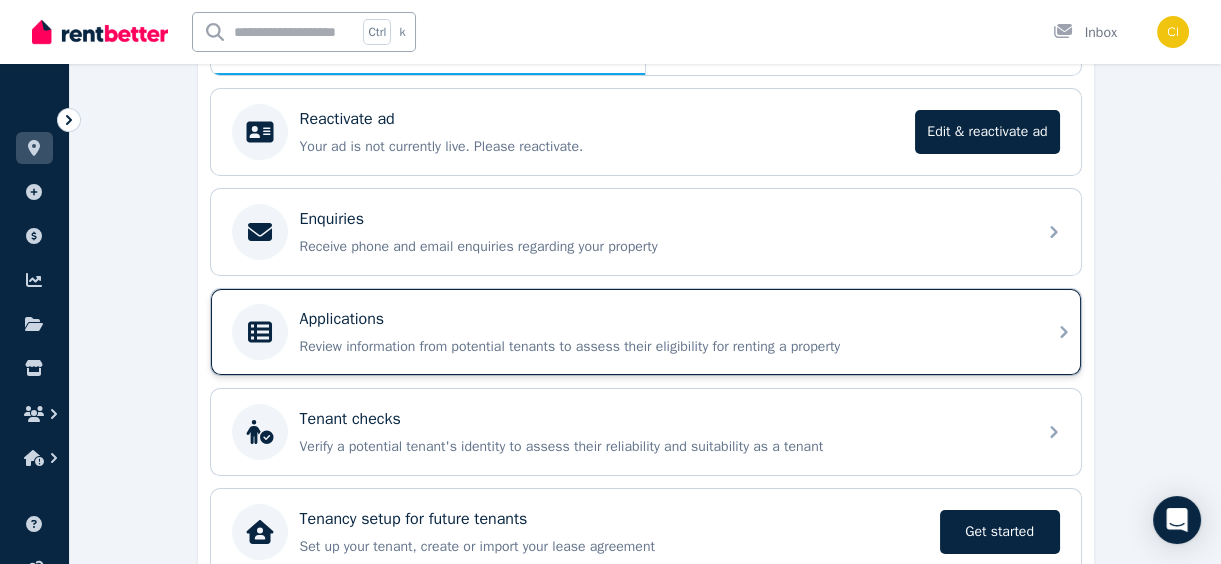 scroll, scrollTop: 211, scrollLeft: 0, axis: vertical 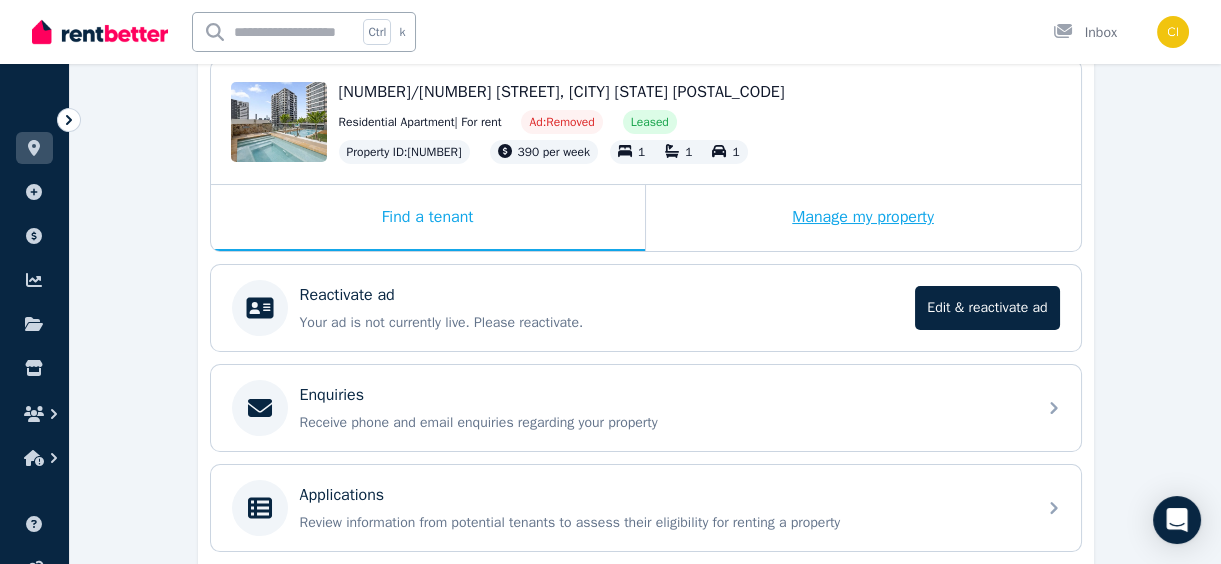 click on "Manage my property" at bounding box center [863, 218] 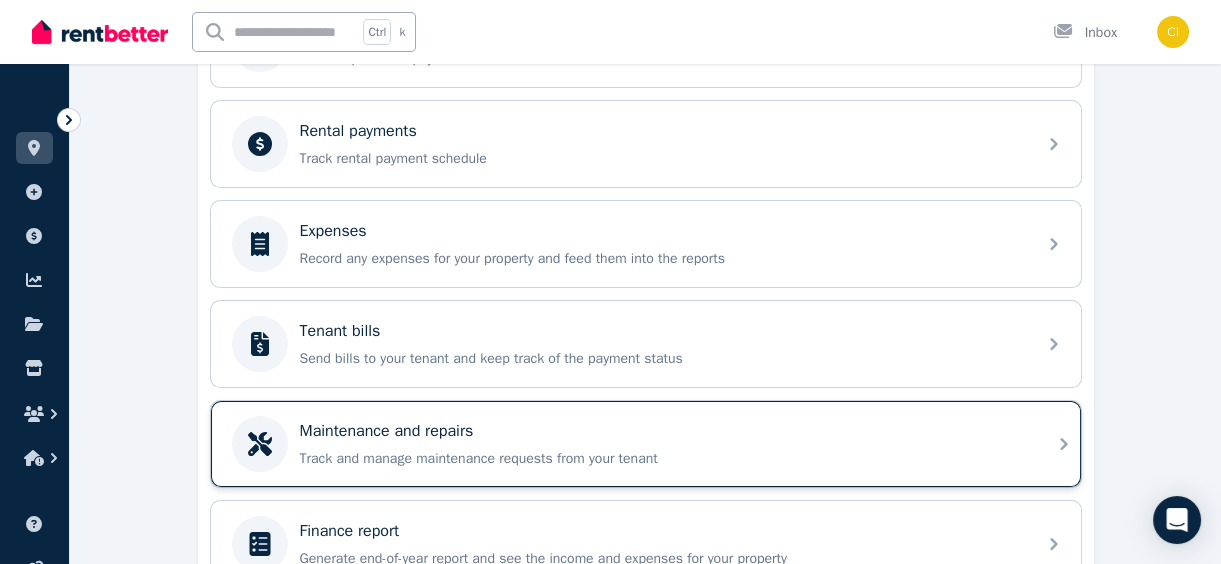 scroll, scrollTop: 848, scrollLeft: 0, axis: vertical 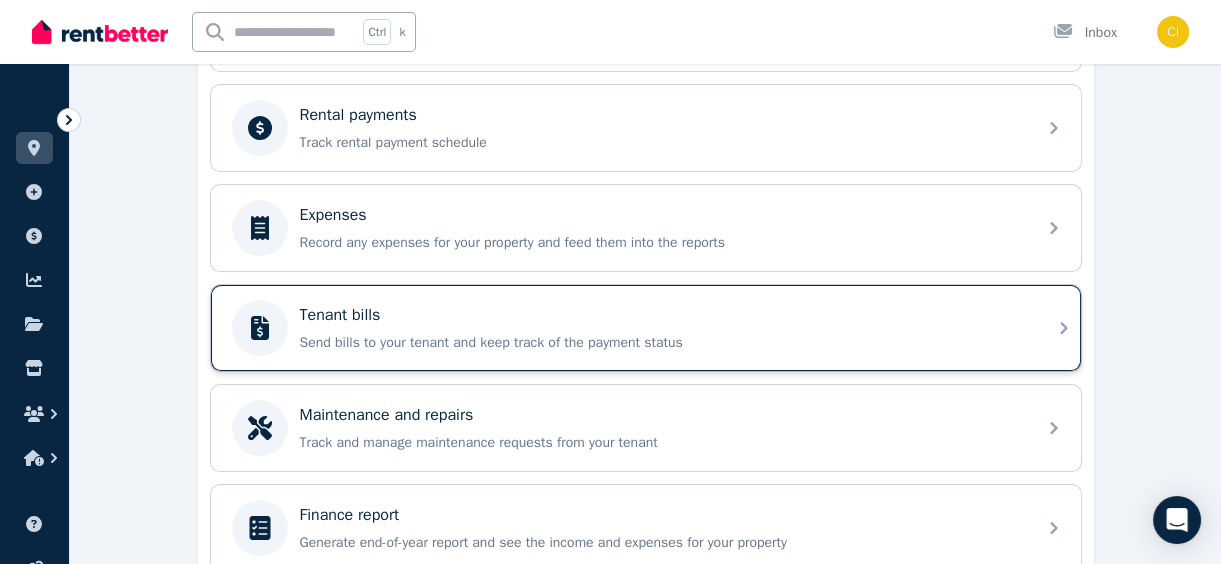 click on "Send bills to your tenant and keep track of the payment status" at bounding box center (662, 343) 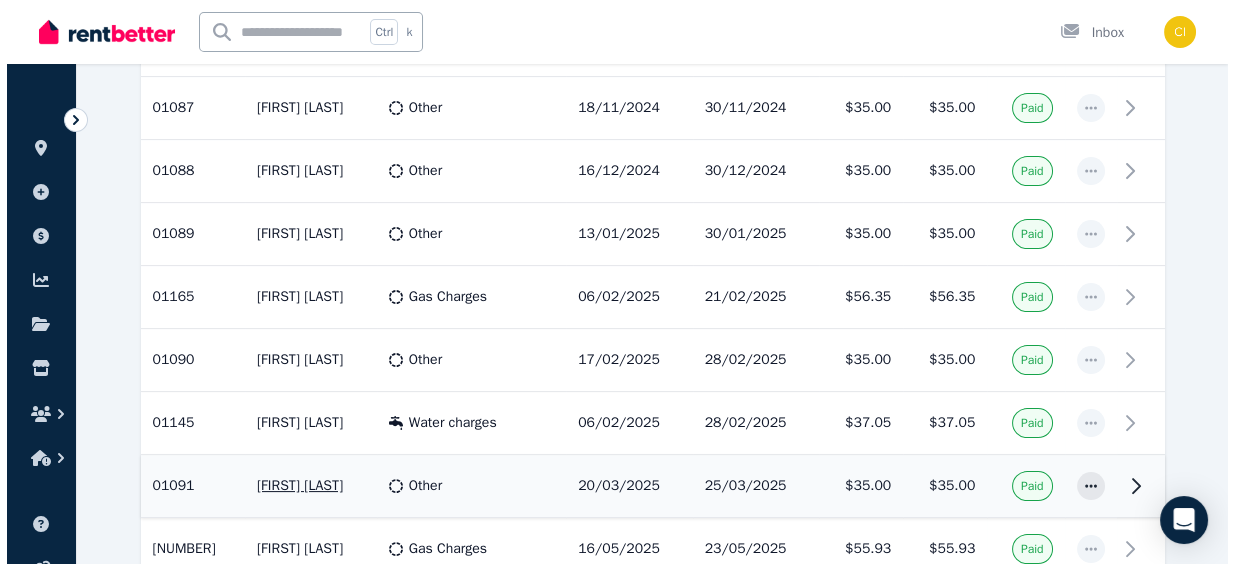 scroll, scrollTop: 944, scrollLeft: 0, axis: vertical 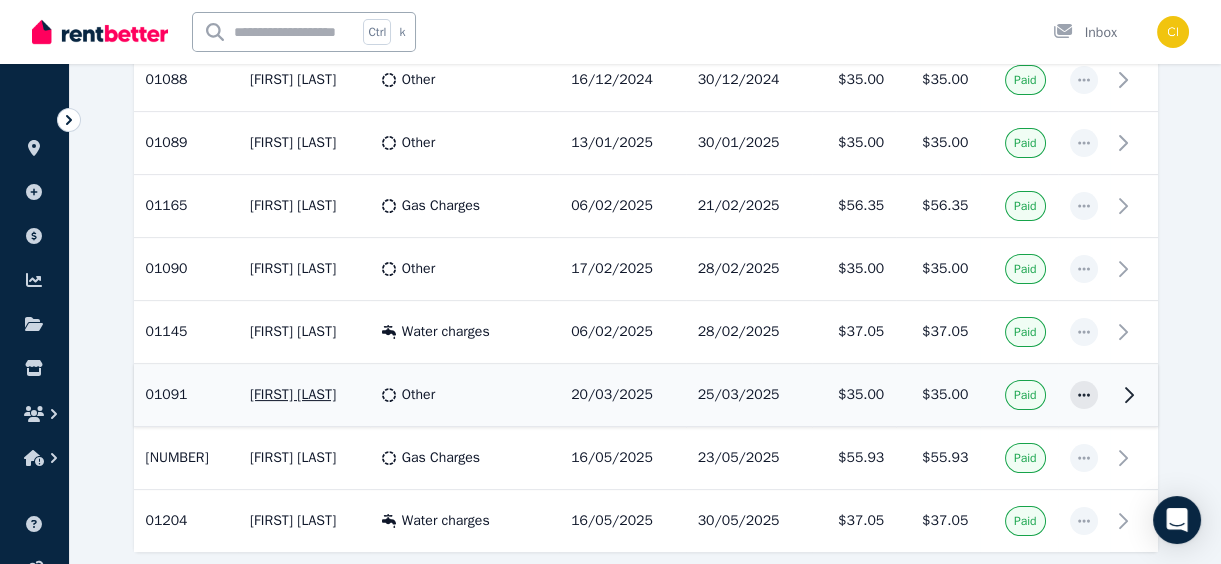 click on "Other" at bounding box center [464, 395] 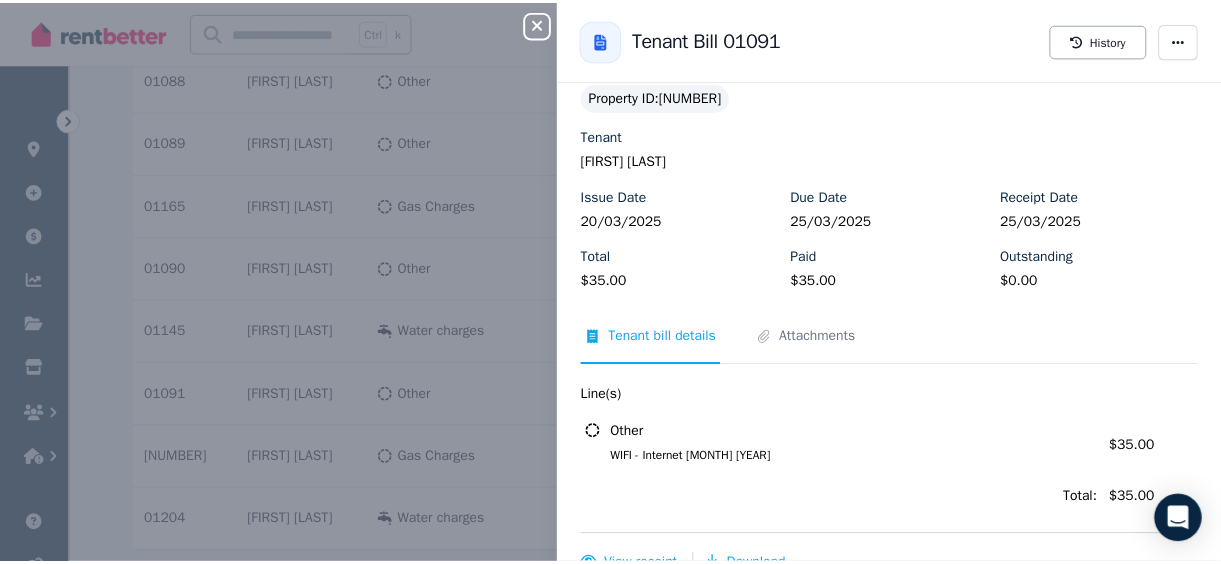 scroll, scrollTop: 100, scrollLeft: 0, axis: vertical 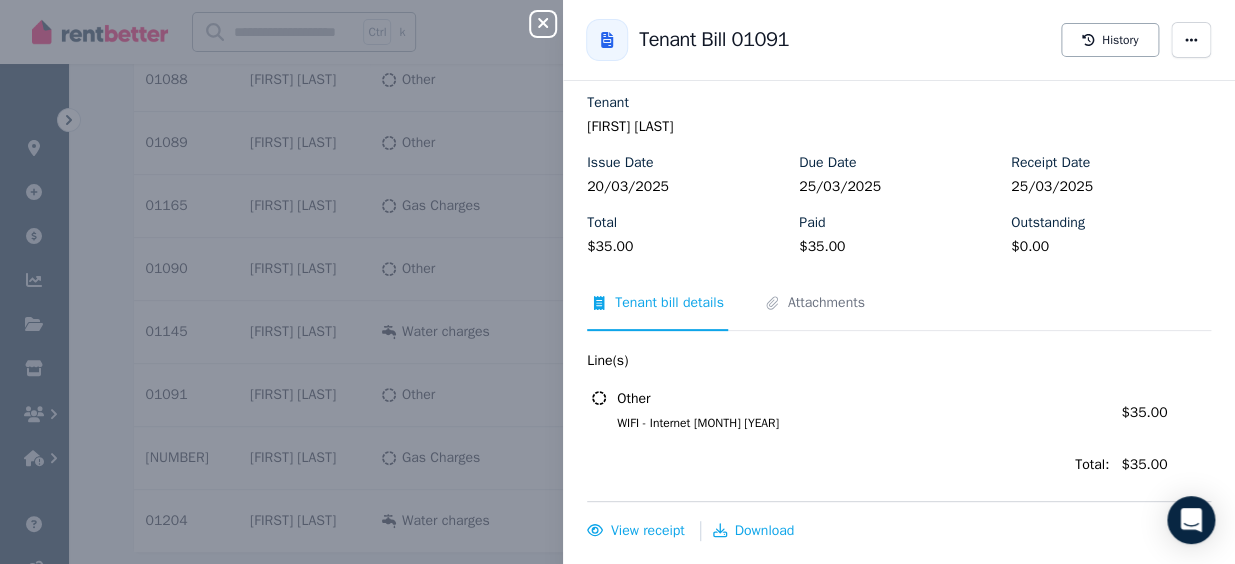 drag, startPoint x: 545, startPoint y: 21, endPoint x: 541, endPoint y: 31, distance: 10.770329 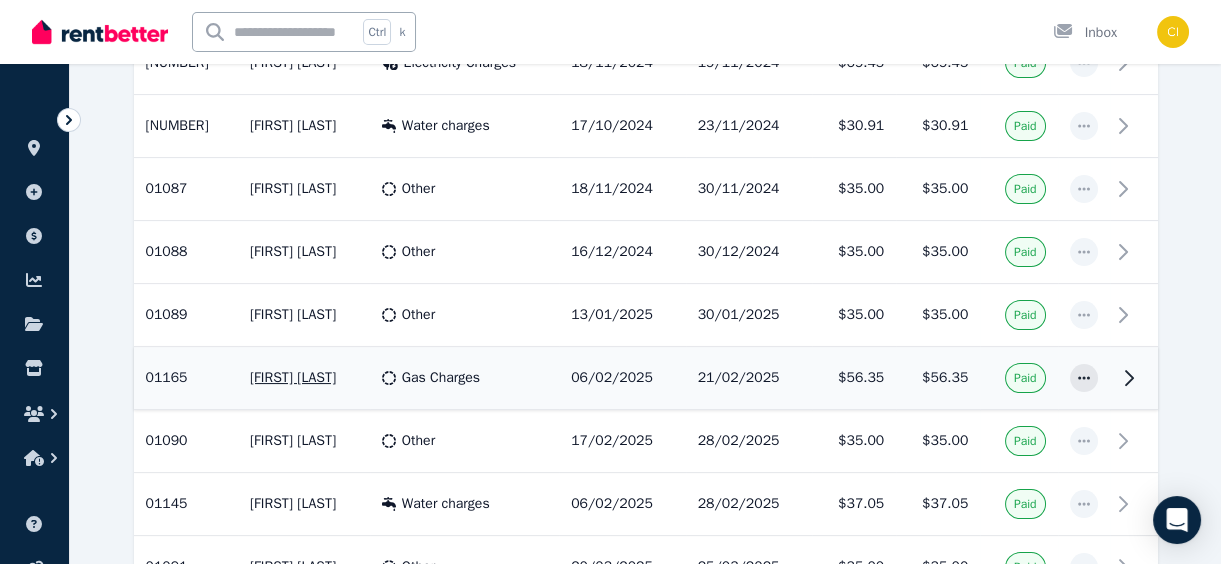 scroll, scrollTop: 671, scrollLeft: 0, axis: vertical 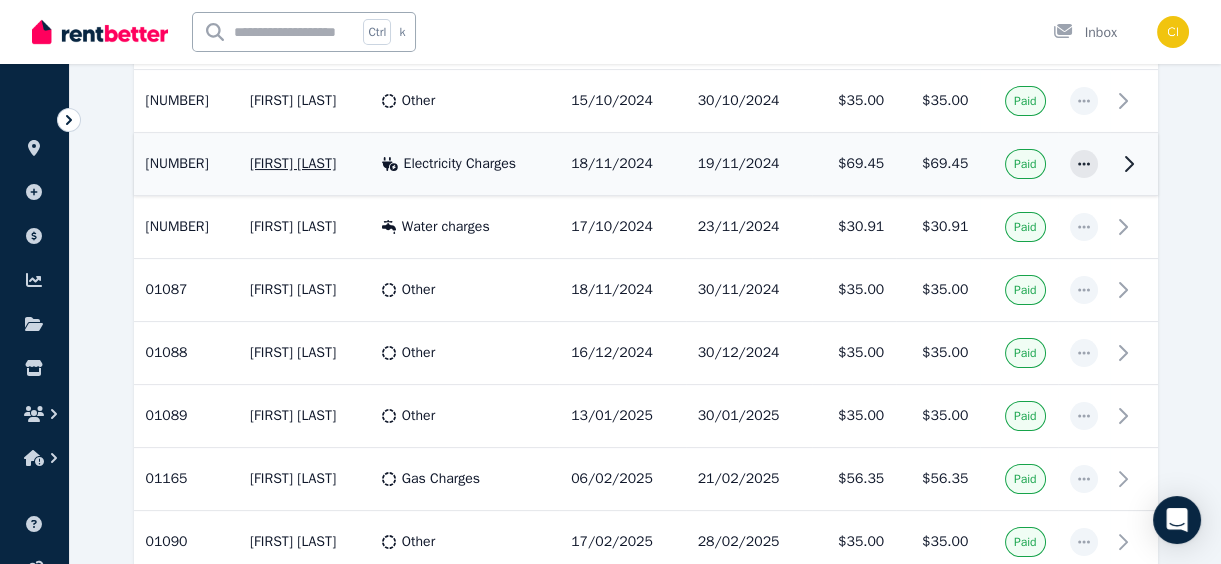 click on "Electricity Charges" at bounding box center (464, 164) 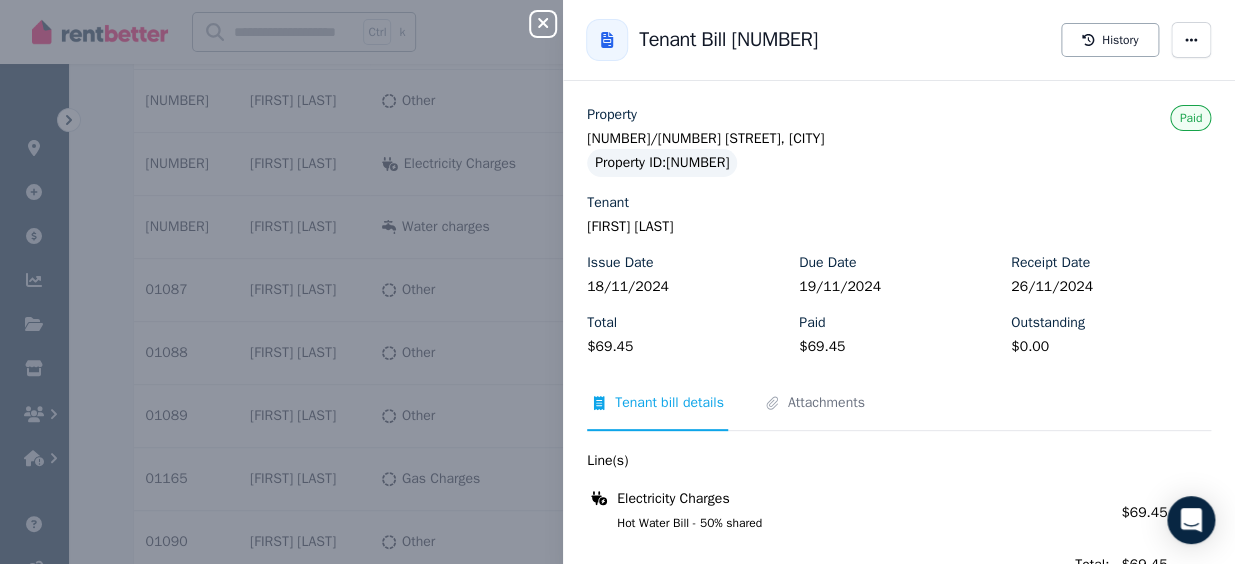 click 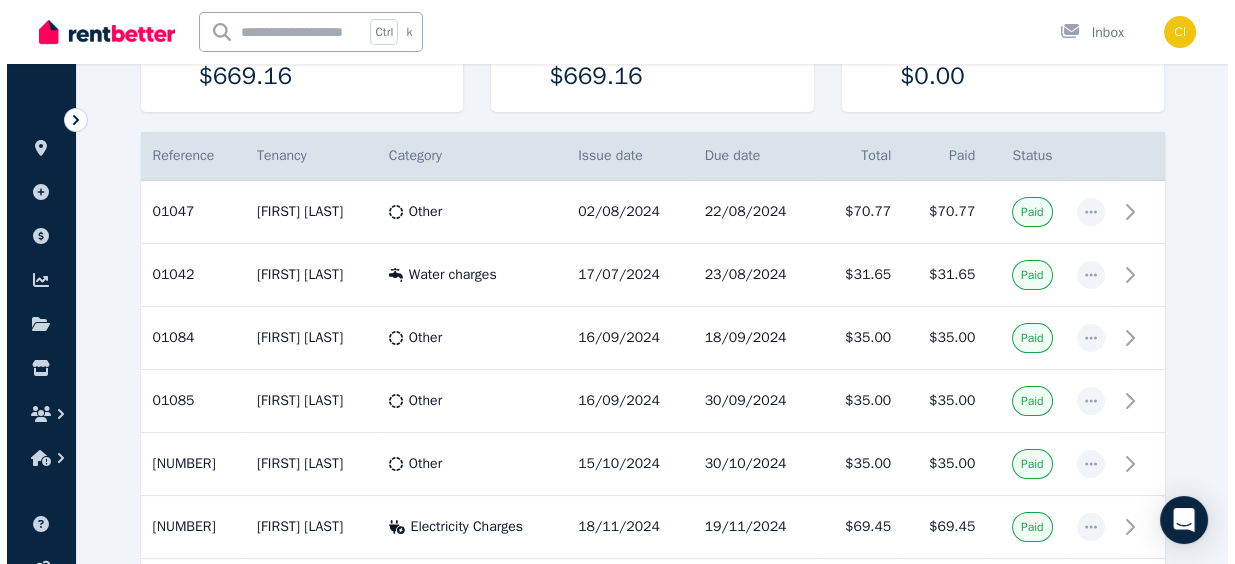 scroll, scrollTop: 0, scrollLeft: 0, axis: both 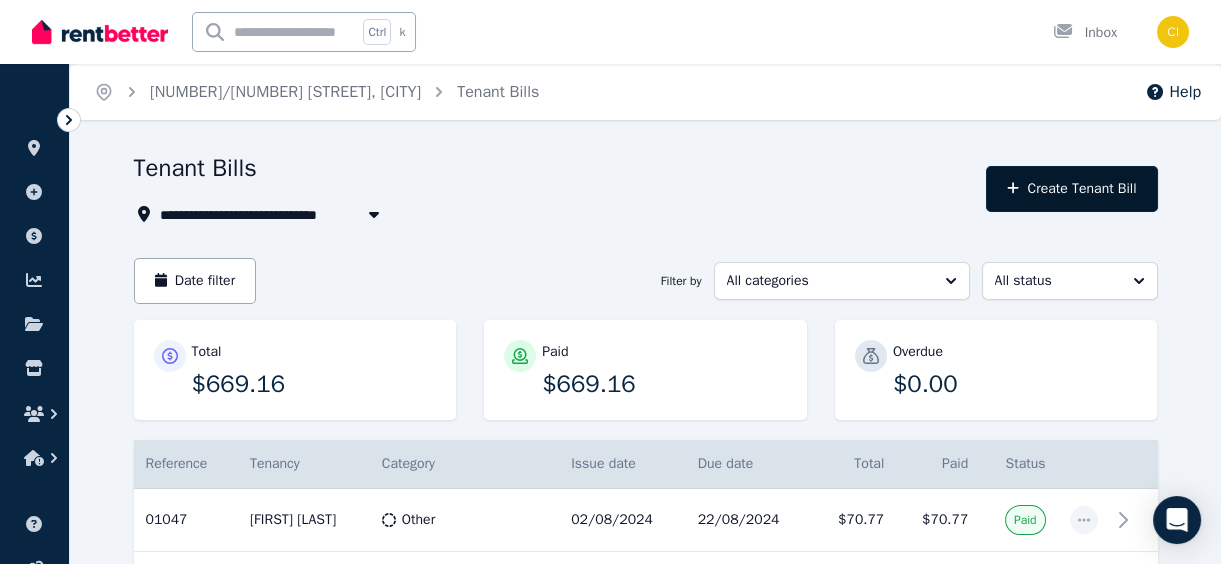 click on "Create Tenant Bill" at bounding box center (1071, 189) 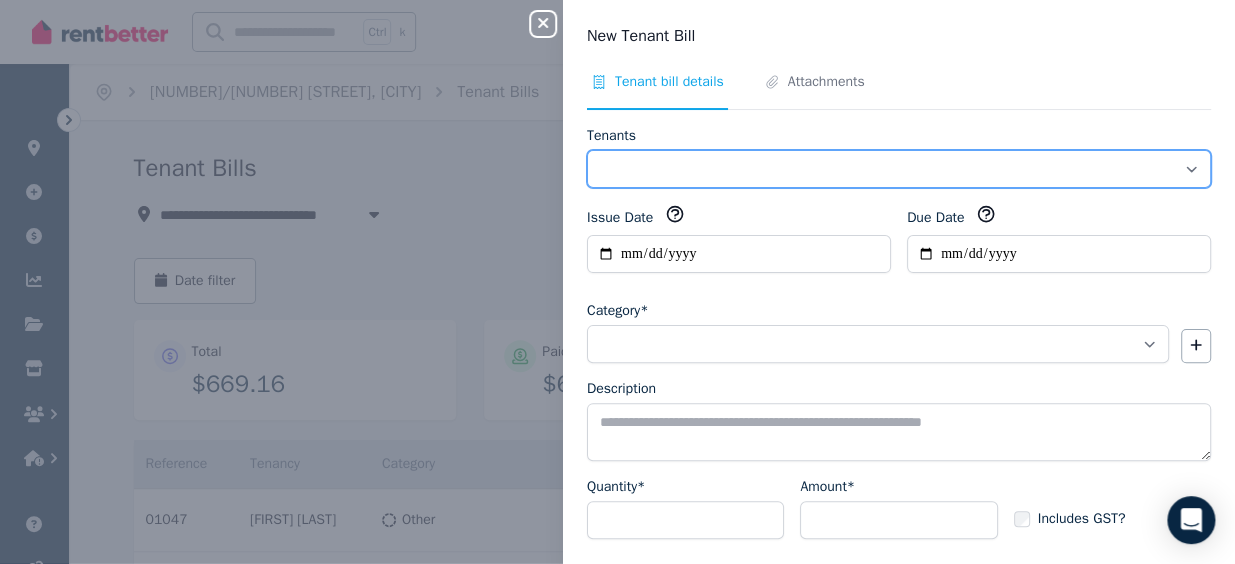 click on "**********" at bounding box center [899, 169] 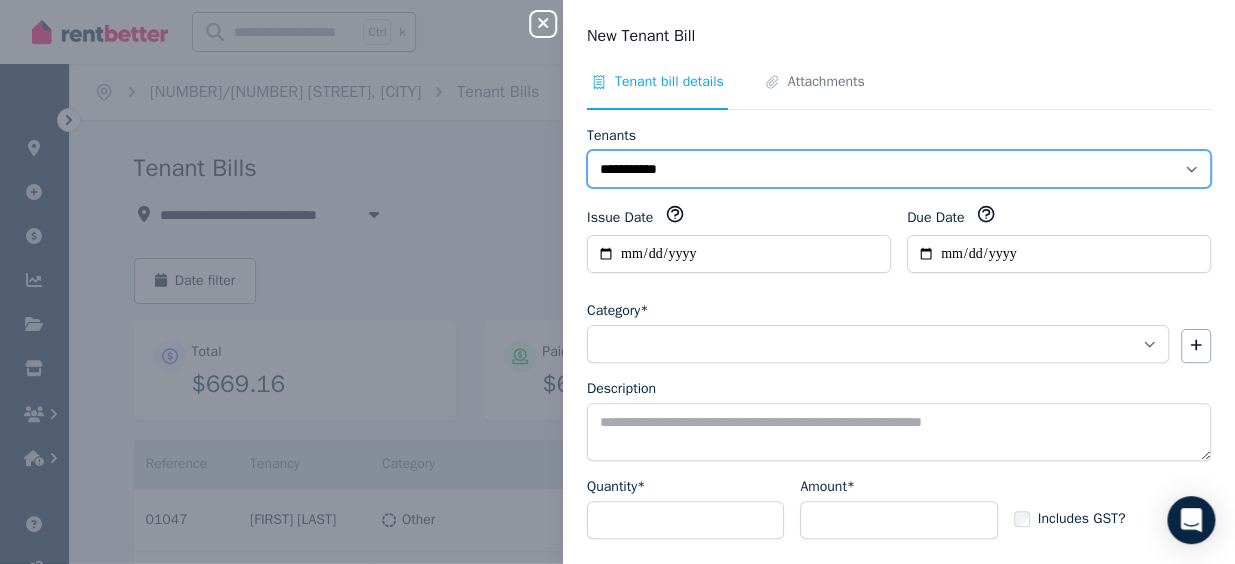 click on "**********" at bounding box center [899, 169] 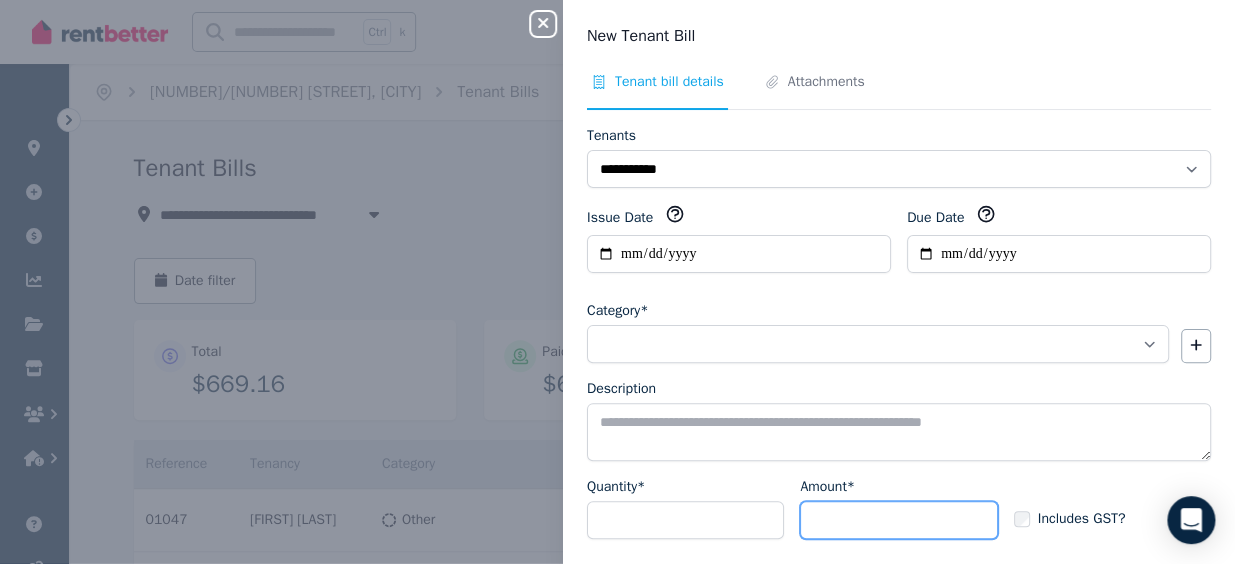 click on "Amount*" at bounding box center [898, 520] 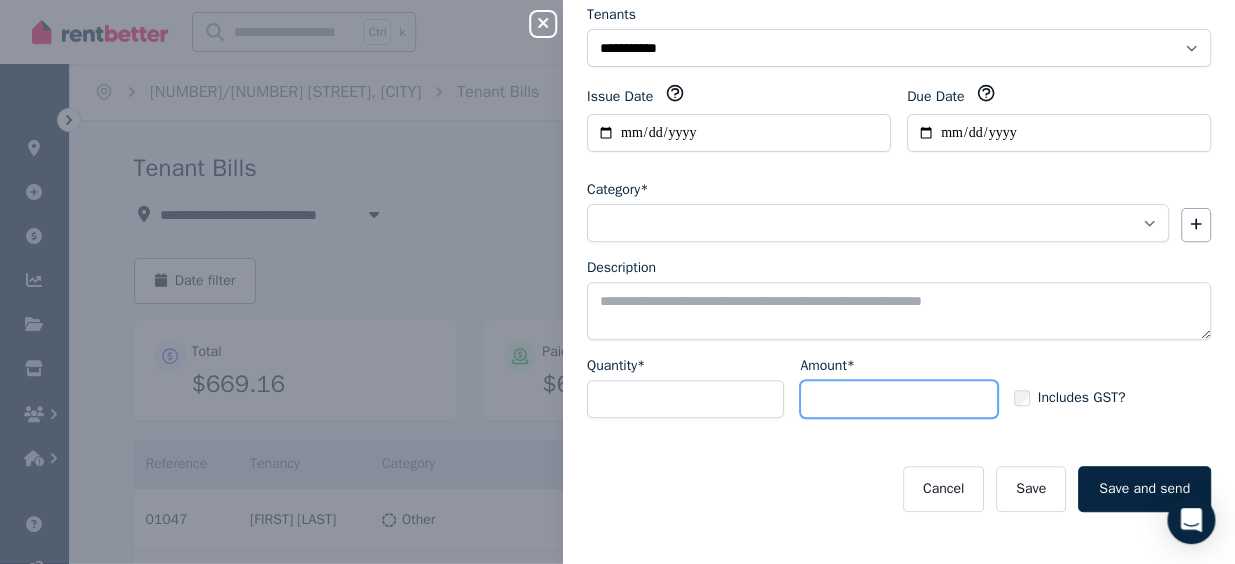 scroll, scrollTop: 122, scrollLeft: 0, axis: vertical 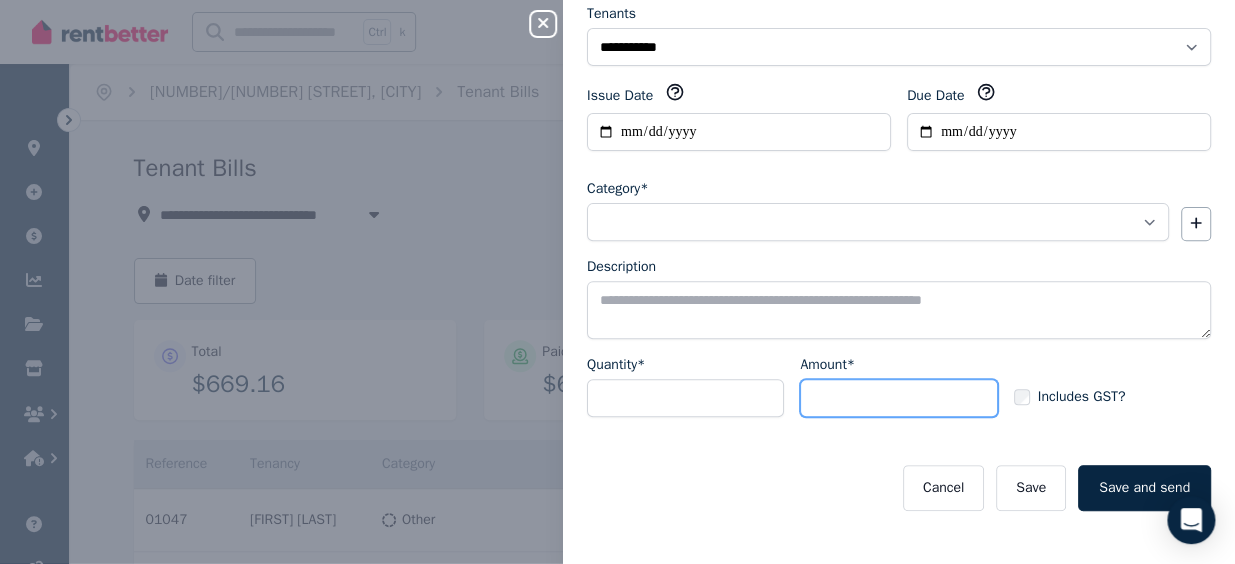 type on "*****" 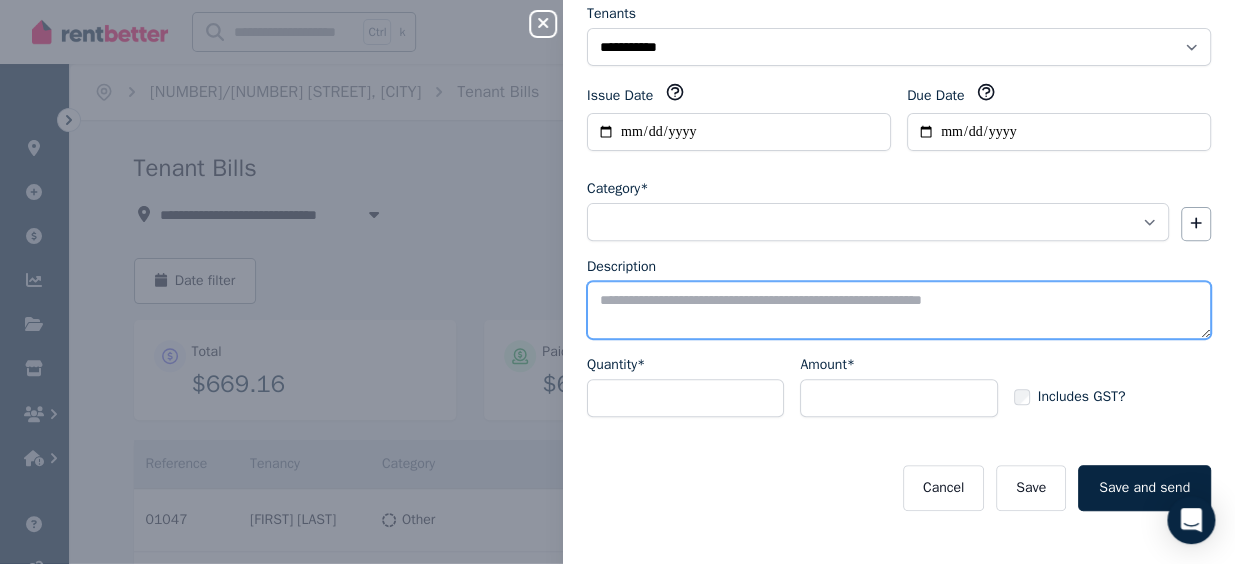 click on "Description" at bounding box center (899, 310) 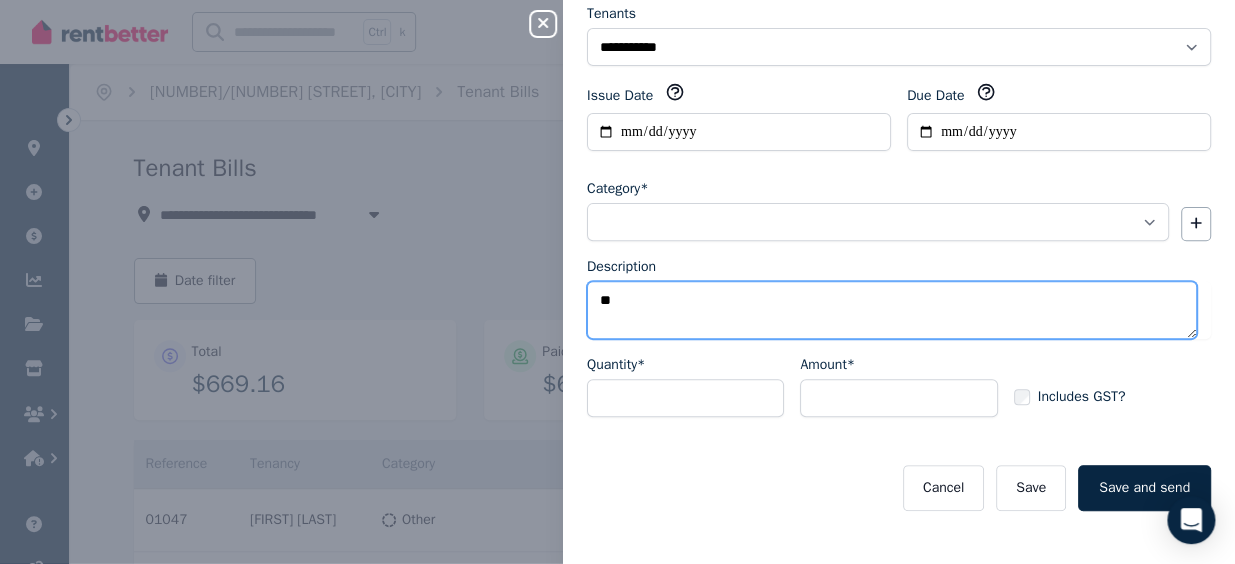 type on "*" 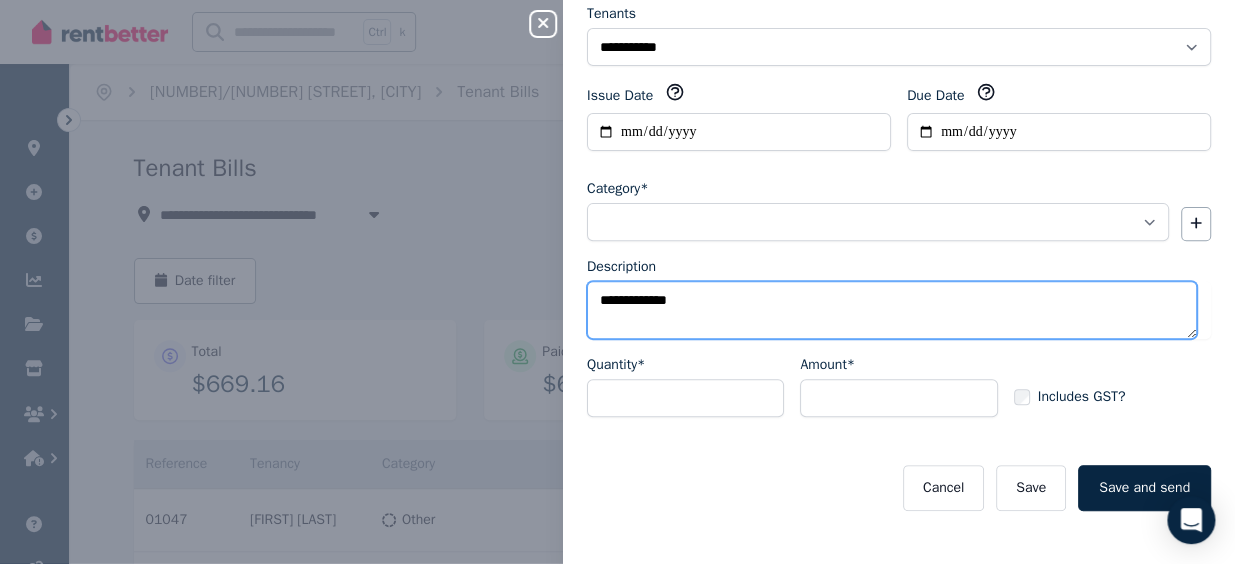 type on "**********" 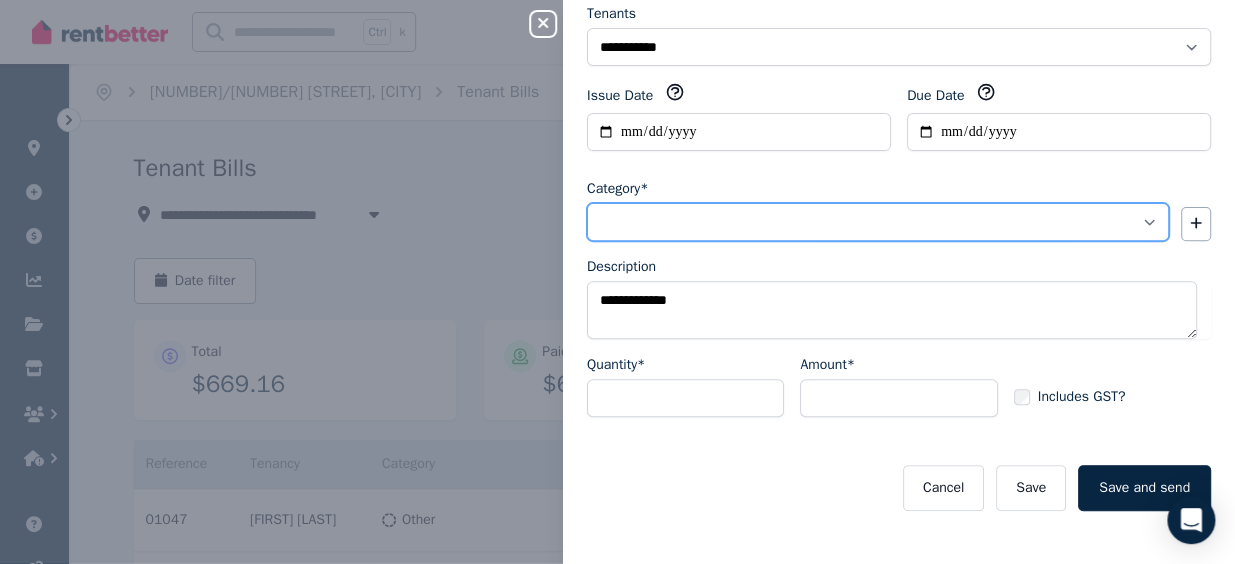 click on "**********" at bounding box center (878, 222) 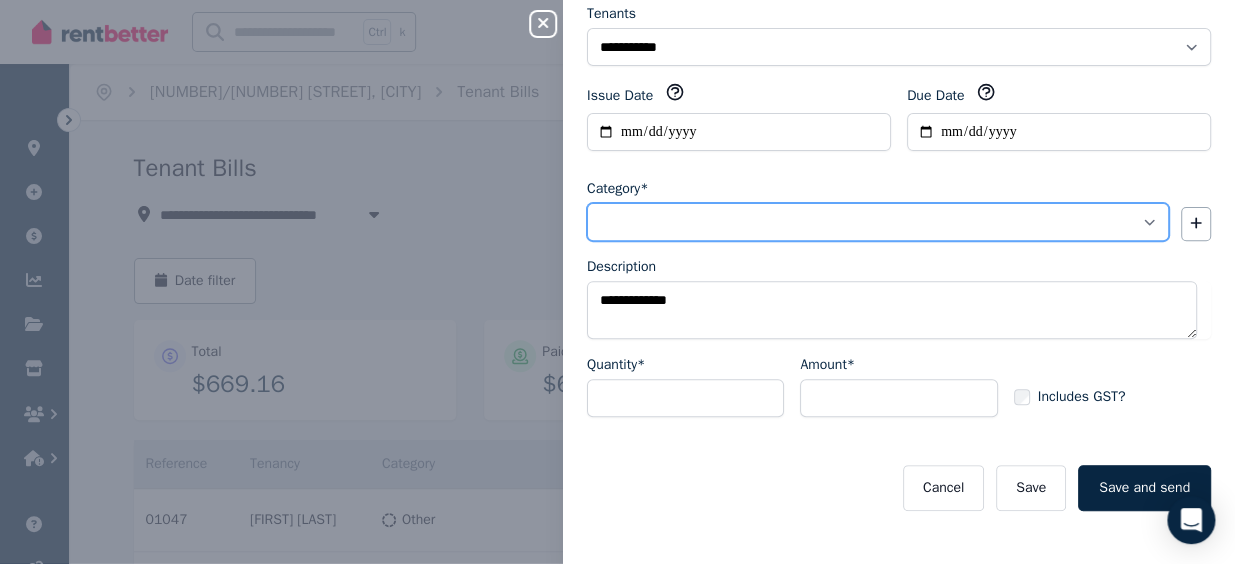 select on "**********" 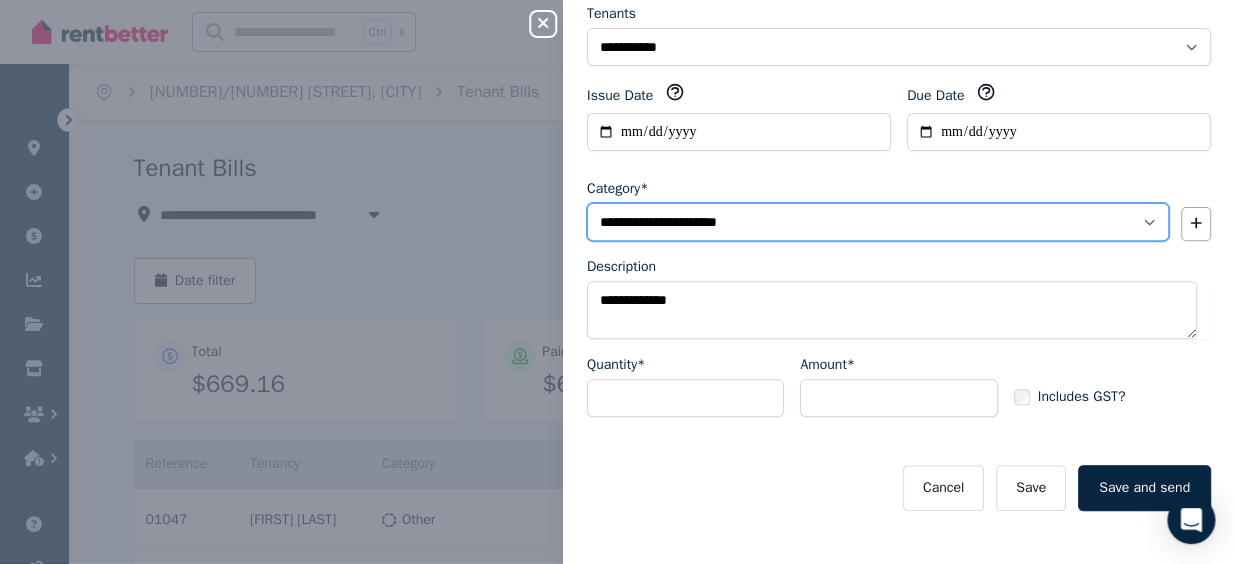 click on "**********" at bounding box center (878, 222) 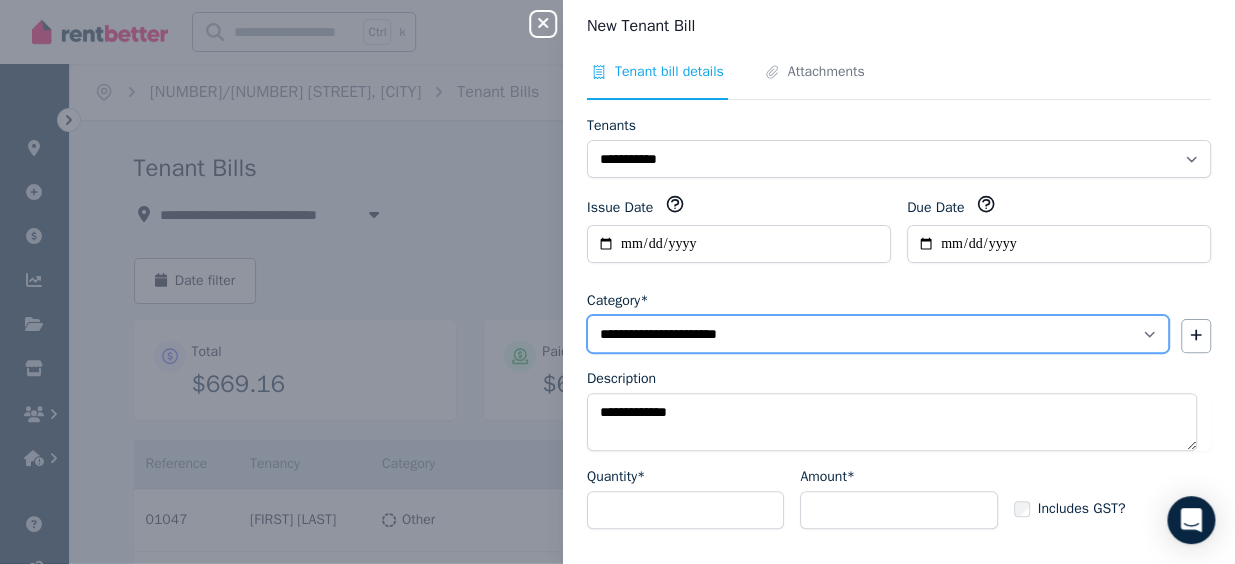 scroll, scrollTop: 0, scrollLeft: 0, axis: both 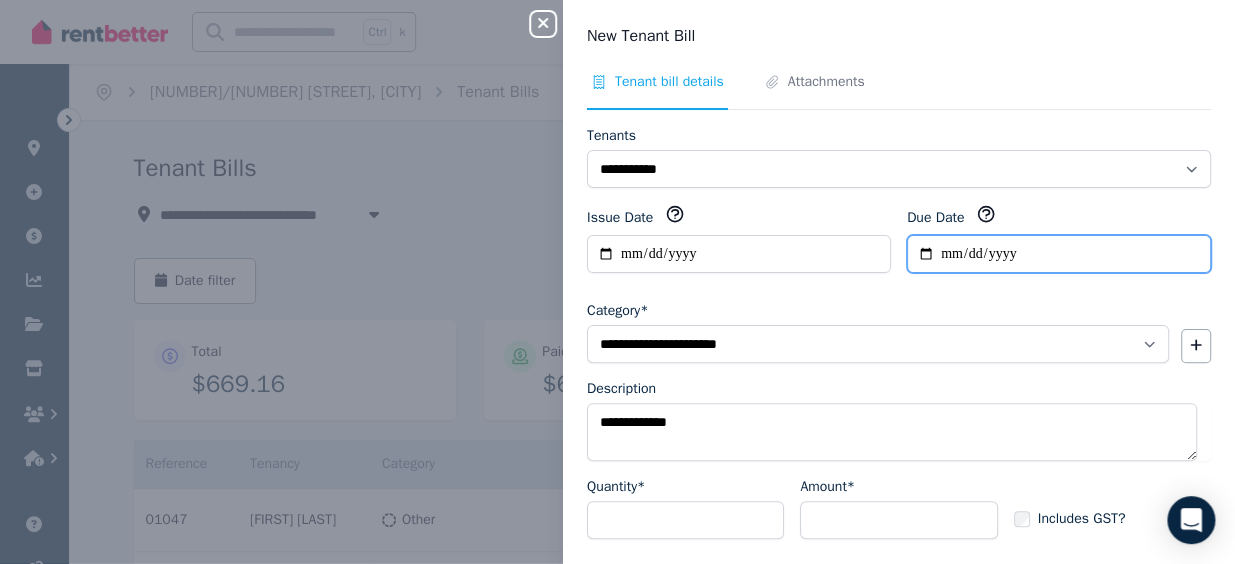click on "Due Date" at bounding box center [1059, 254] 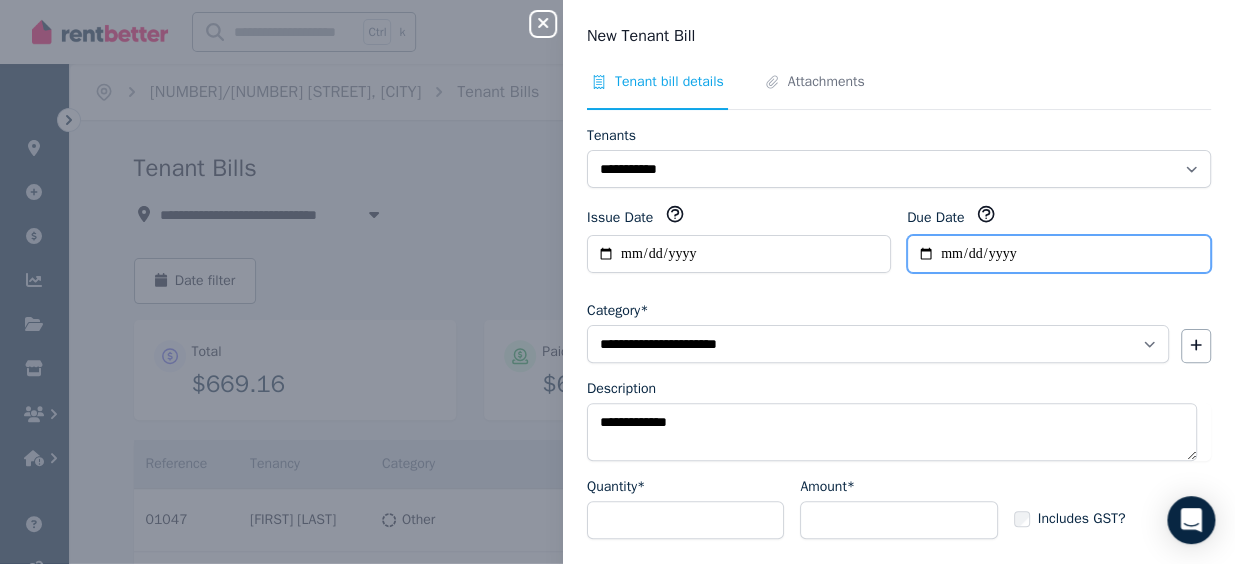 type on "**********" 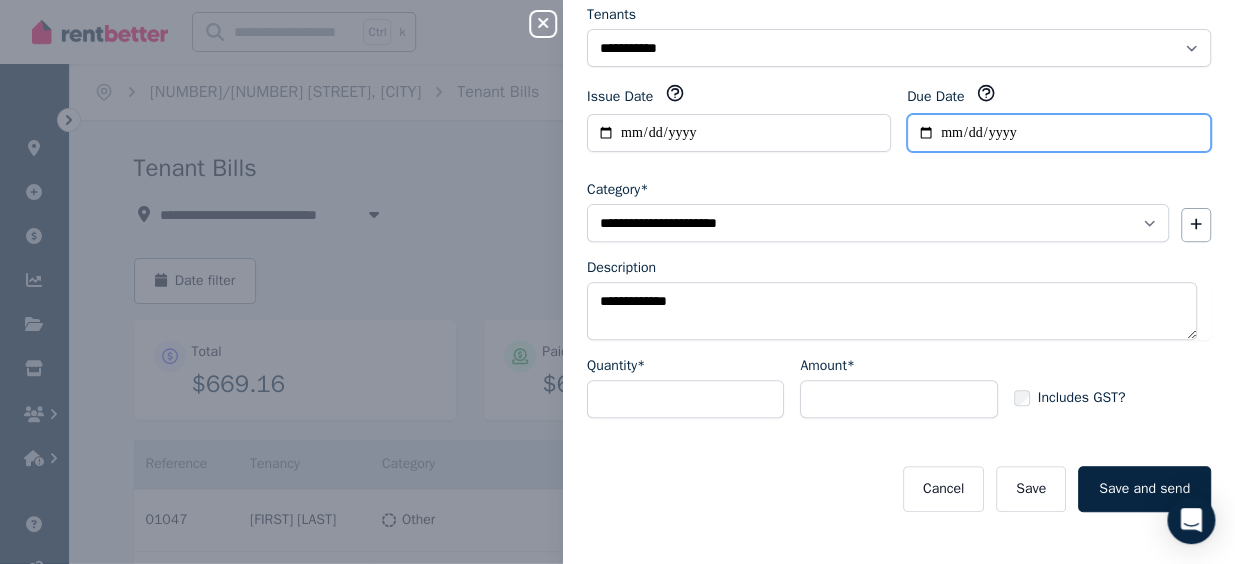scroll, scrollTop: 122, scrollLeft: 0, axis: vertical 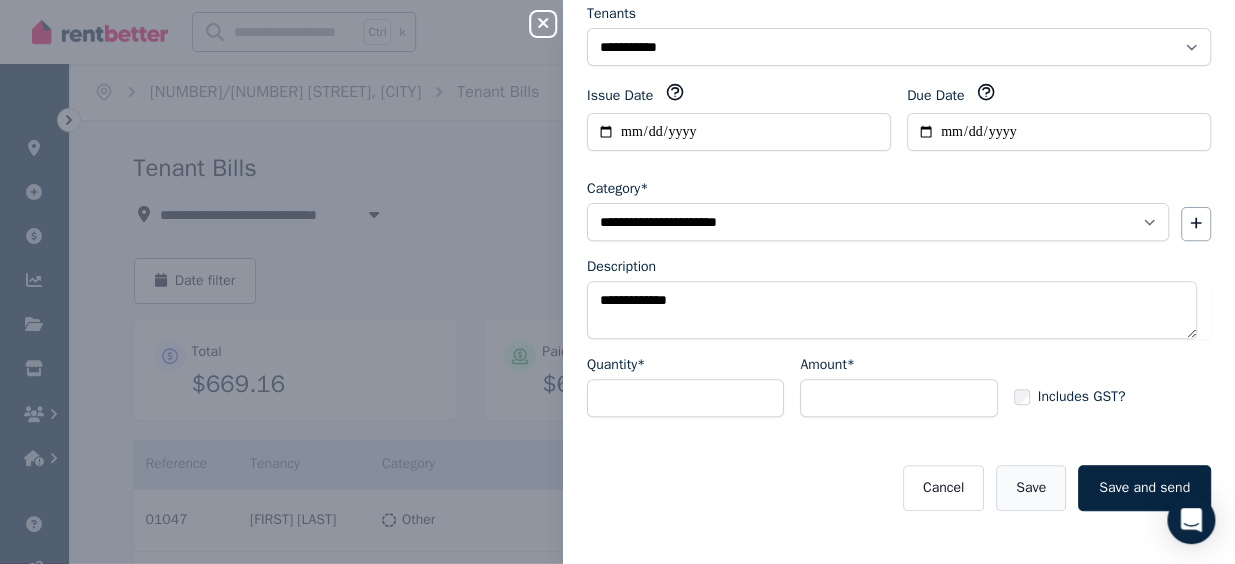 click on "Save" at bounding box center [1031, 488] 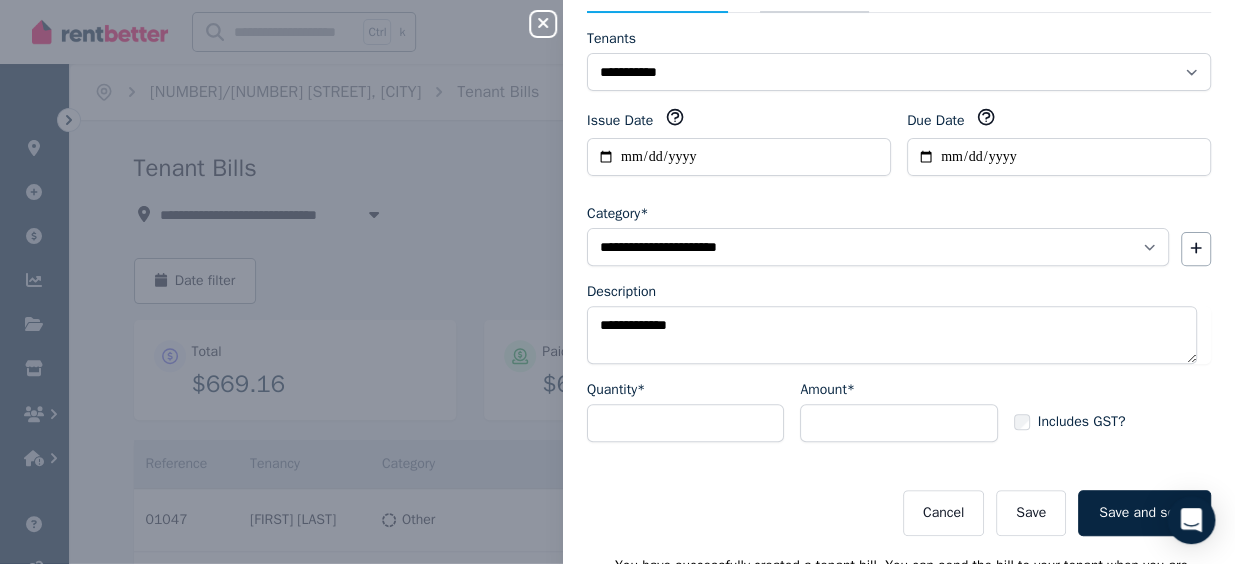 scroll, scrollTop: 0, scrollLeft: 0, axis: both 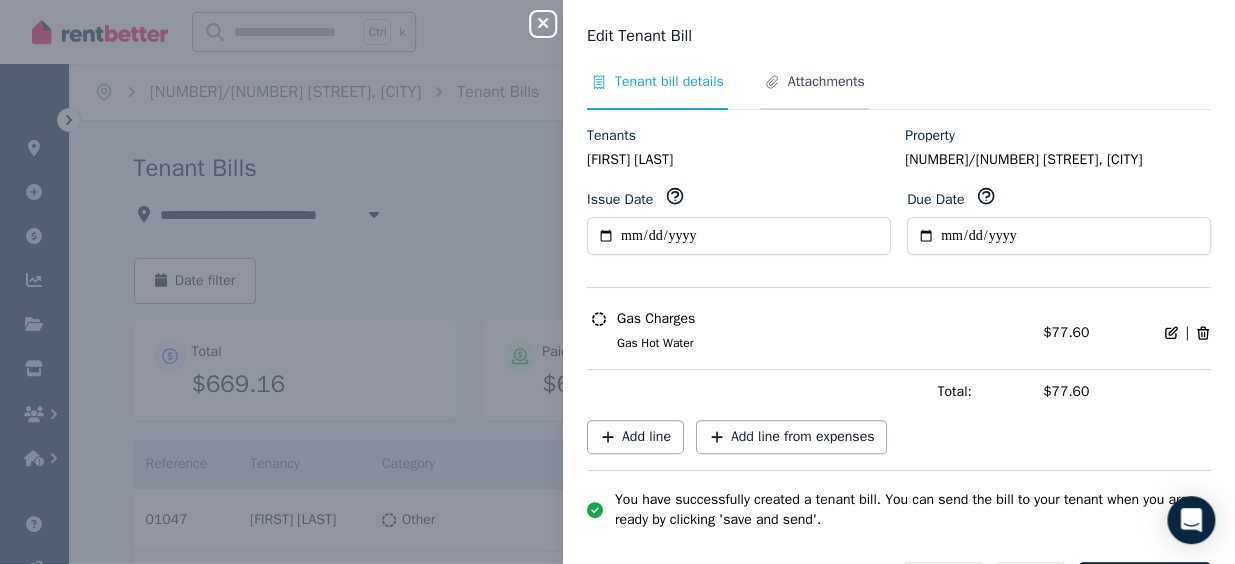 click on "Attachments" at bounding box center [826, 82] 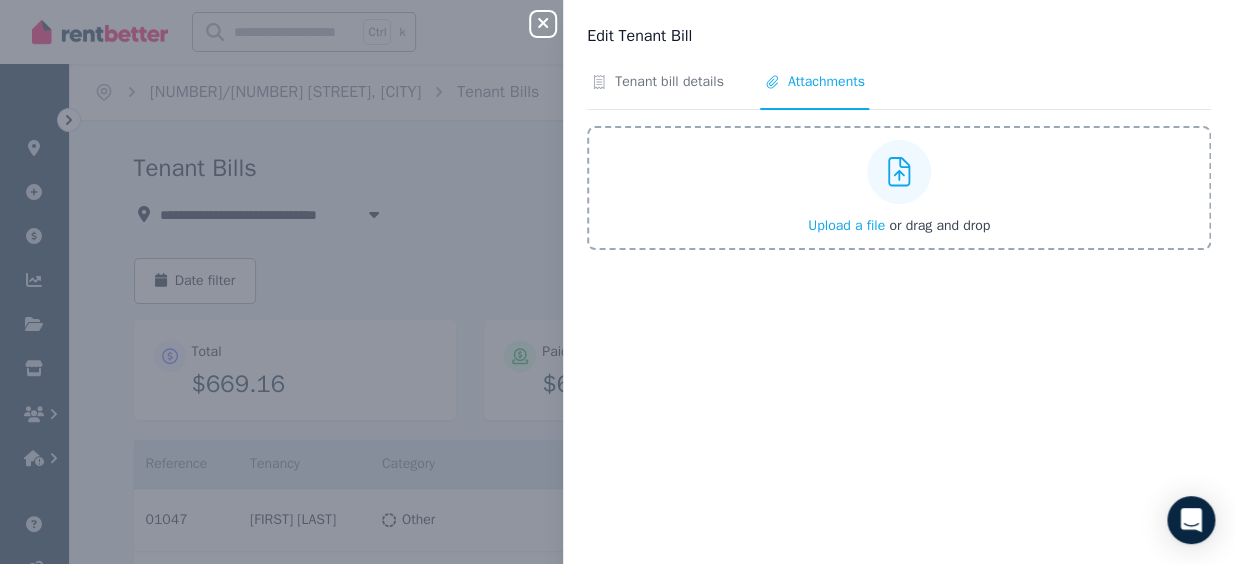 click on "Upload a file   or drag and drop" at bounding box center [899, 188] 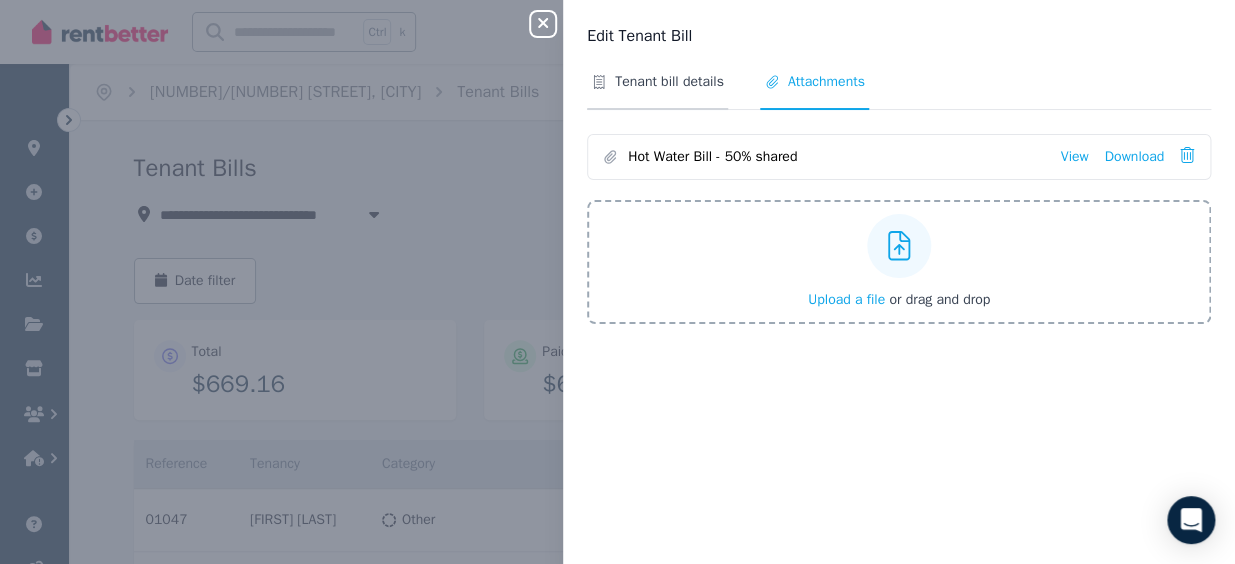 click on "Tenant bill details" at bounding box center [669, 82] 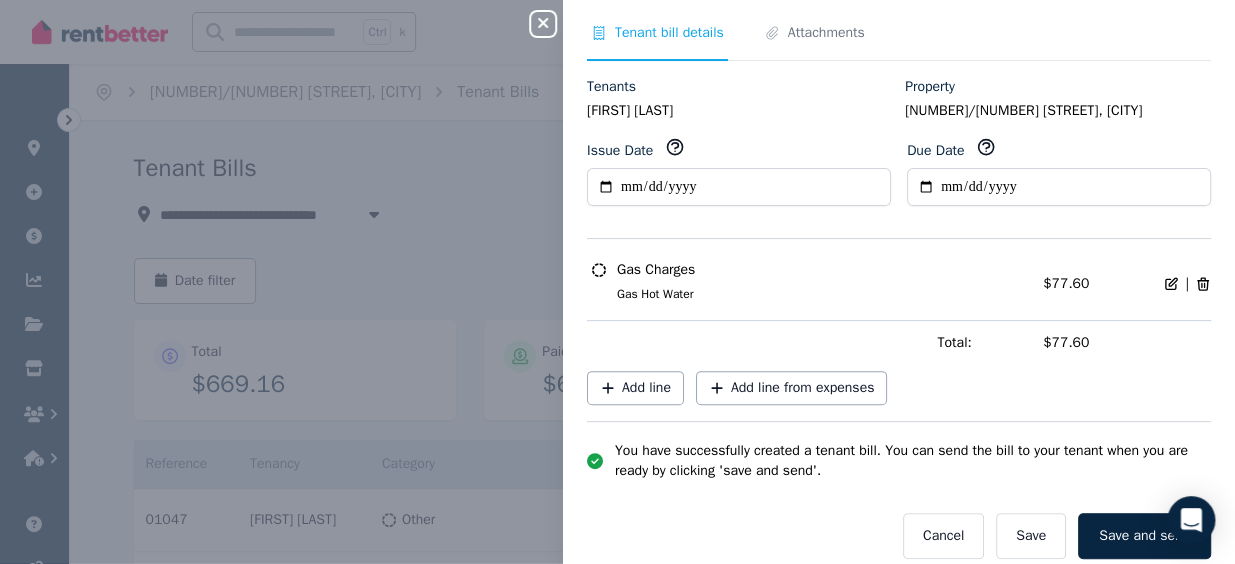 scroll, scrollTop: 66, scrollLeft: 0, axis: vertical 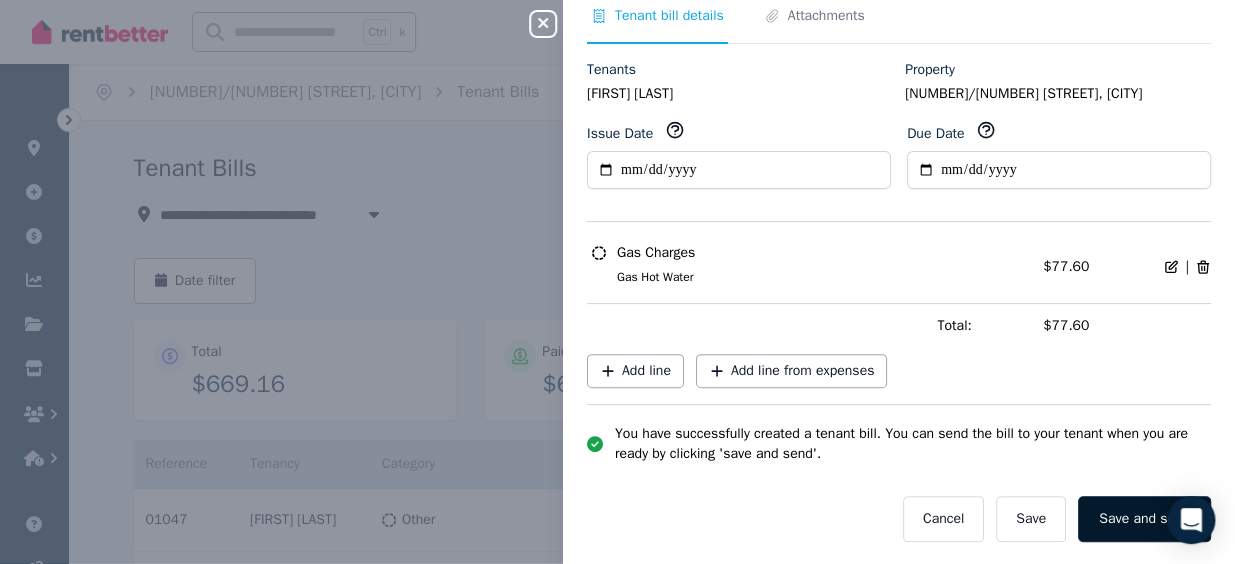 click on "Save and send" at bounding box center [1144, 519] 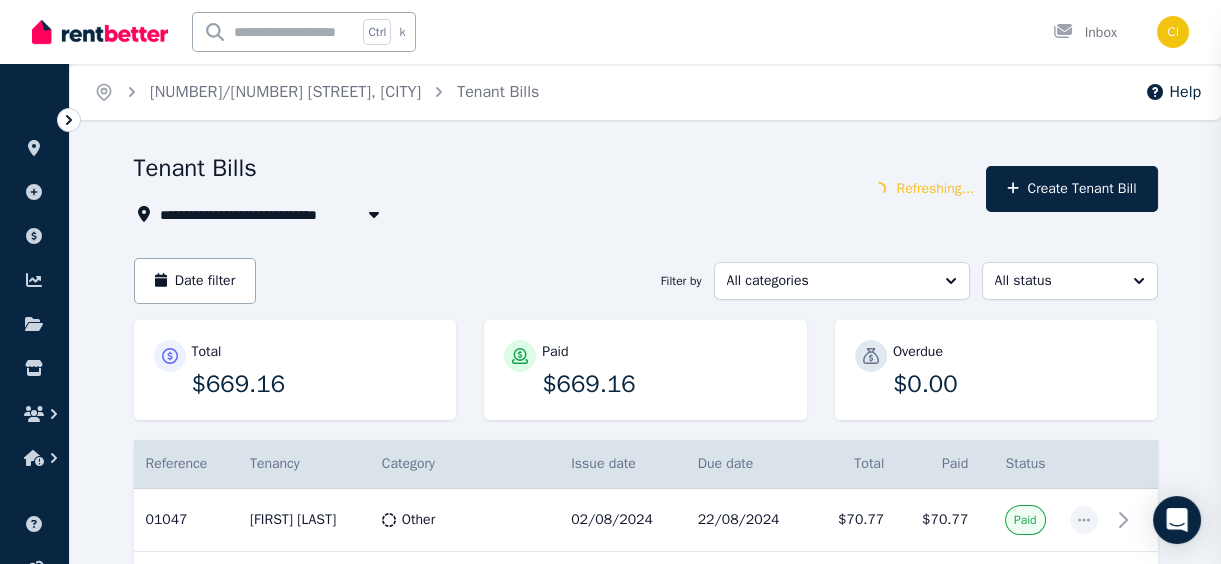 scroll, scrollTop: 46, scrollLeft: 0, axis: vertical 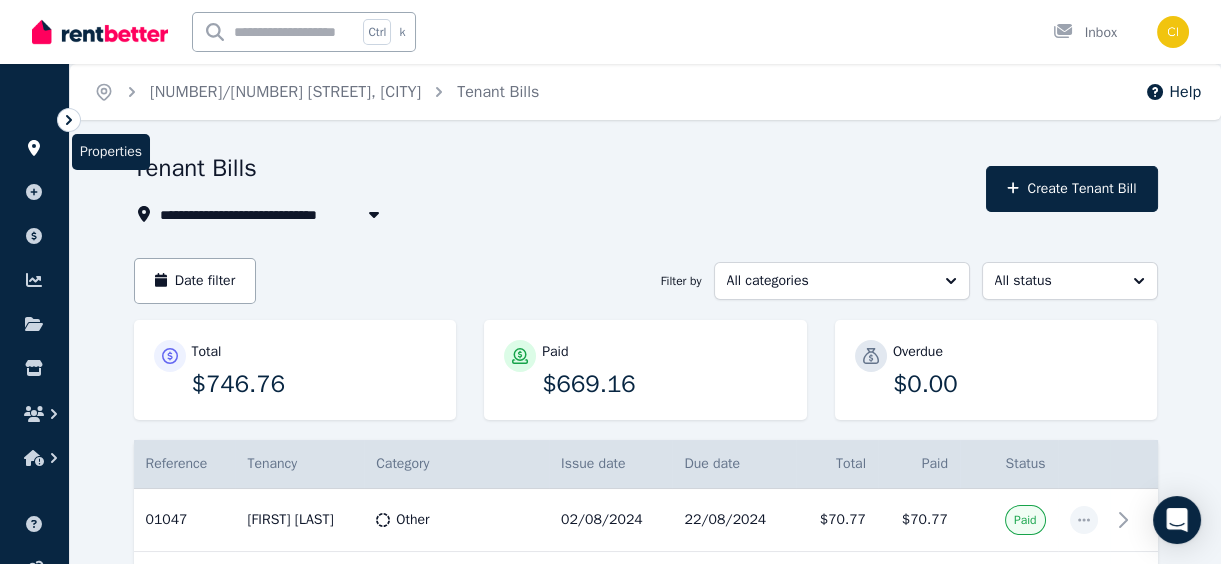 click at bounding box center (34, 148) 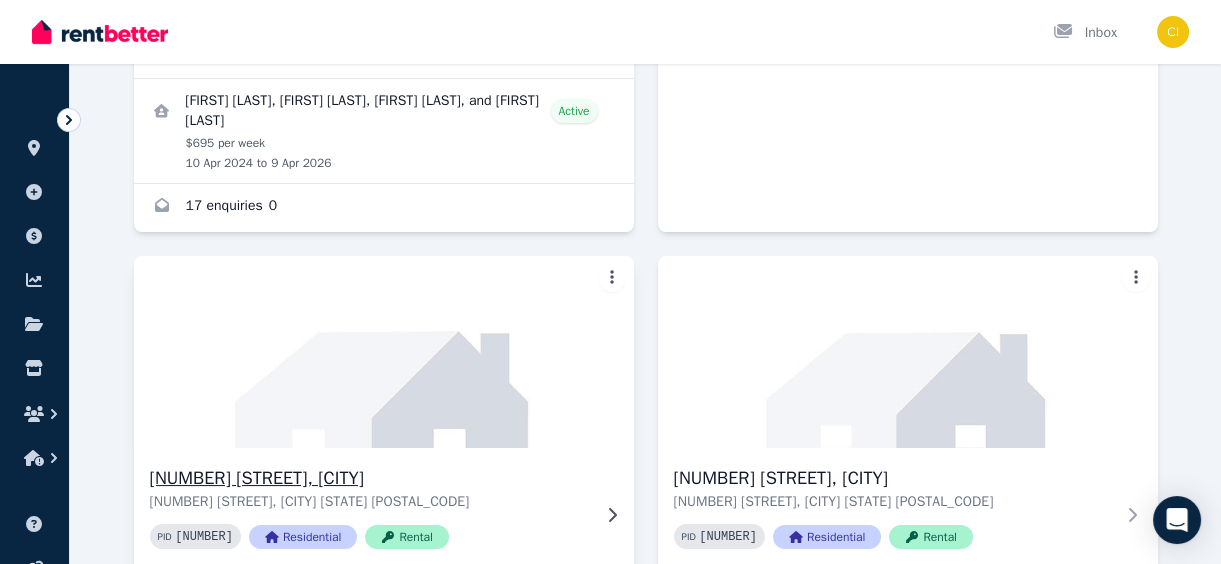 scroll, scrollTop: 0, scrollLeft: 0, axis: both 